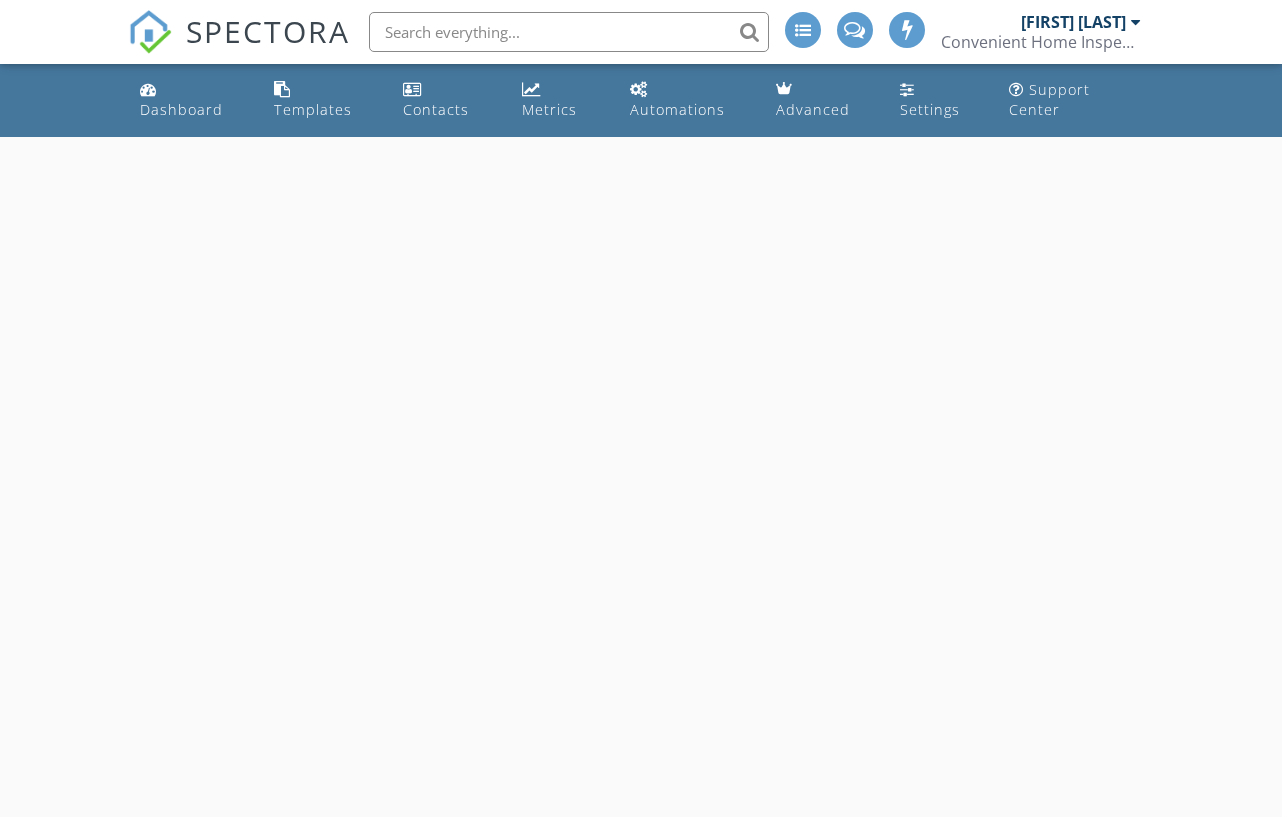 scroll, scrollTop: 0, scrollLeft: 0, axis: both 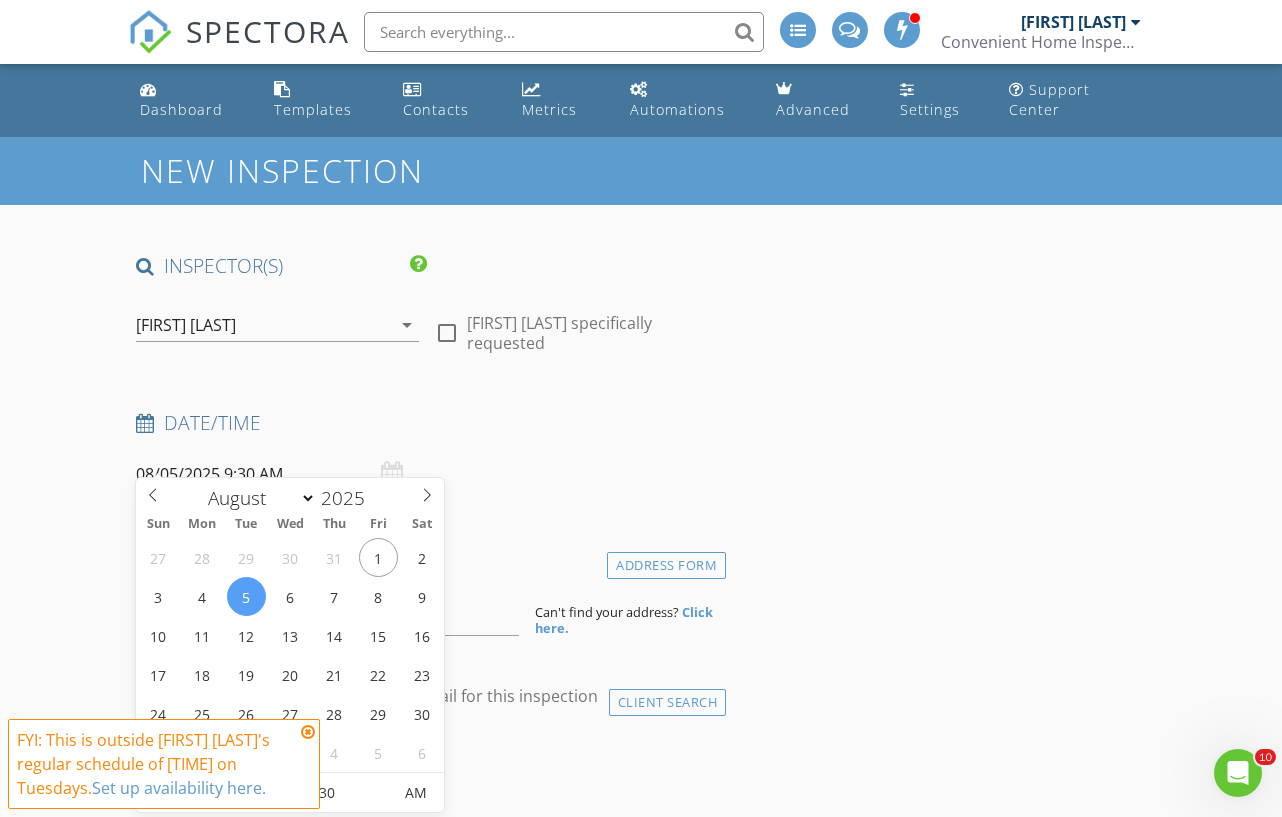 click on "SPECTORA
[FIRST] [LAST]
Convenient Home Inspections
Role:
Inspector
Change Role
Dashboard
New Inspection
Inspections
Calendar
Template Editor
Contacts
Automations
Team
Metrics
Payments
Data Exports
Billing
Conversations
Tasks
Reporting
Advanced
Equipment
Settings
What's New
Sign Out
Change Active Role
Your account has more than one possible role. Please choose how you'd like to view the site:
Company/Agency
City
Role
Dashboard
Templates
Contacts
Metrics
Automations
Advanced
Settings
Support Center
Yes  No  Unknown                     newclient" at bounding box center [641, 1946] 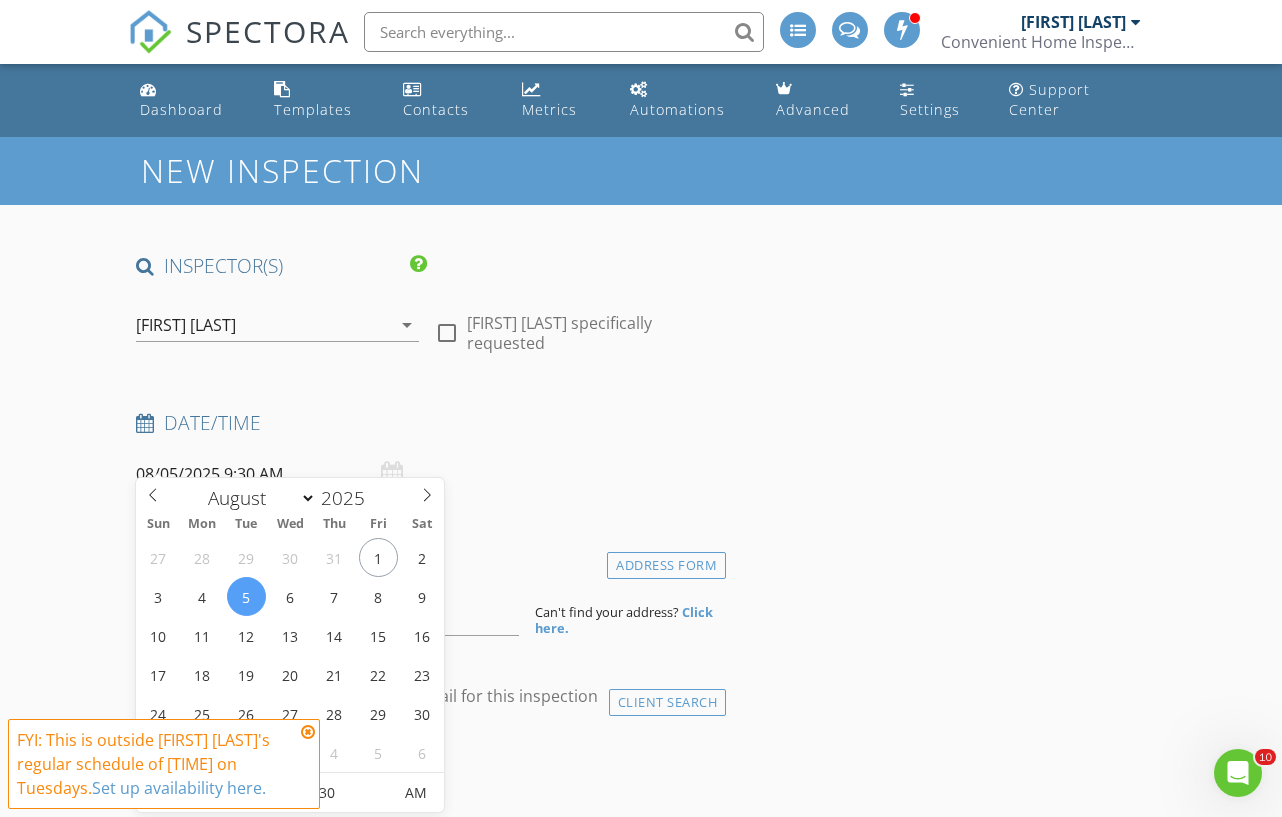 click at bounding box center [308, 732] 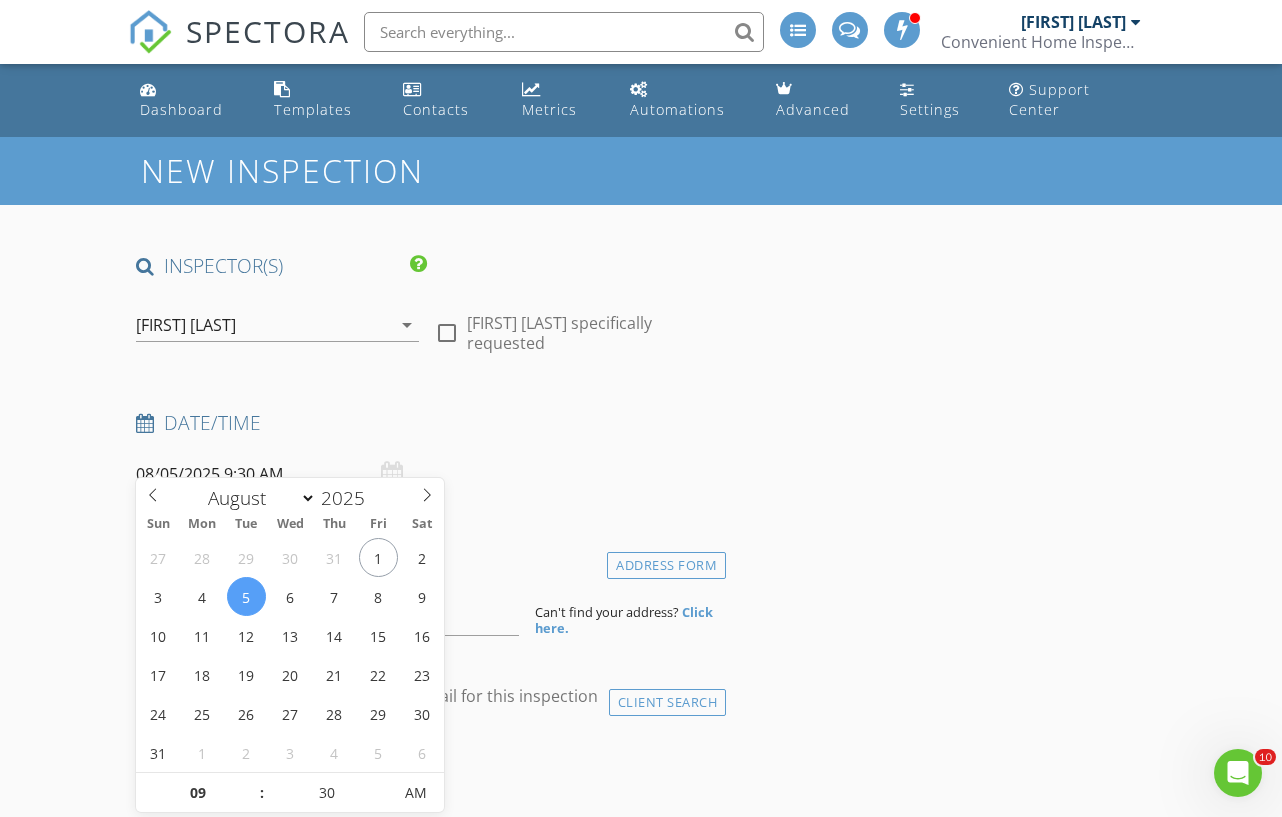 click on "08/05/2025 9:30 AM" at bounding box center (277, 474) 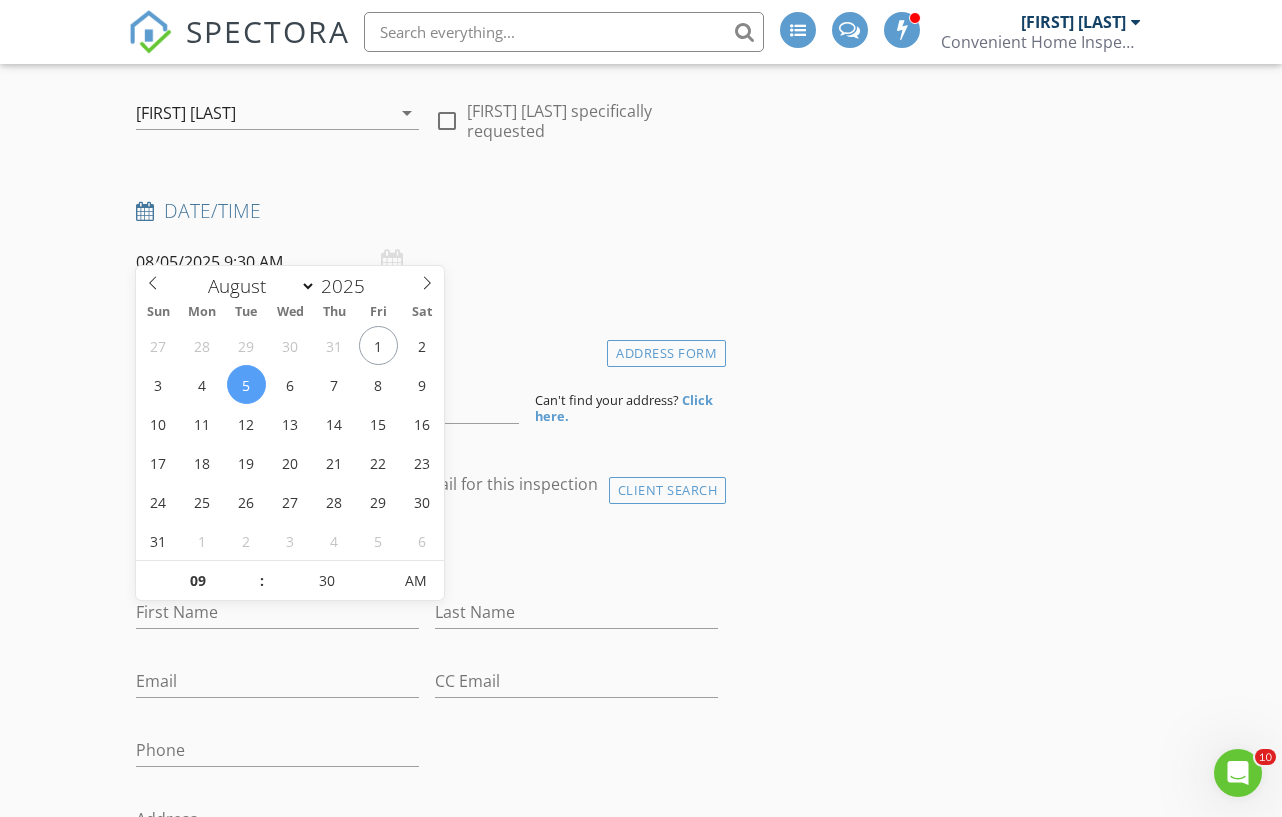 scroll, scrollTop: 214, scrollLeft: 0, axis: vertical 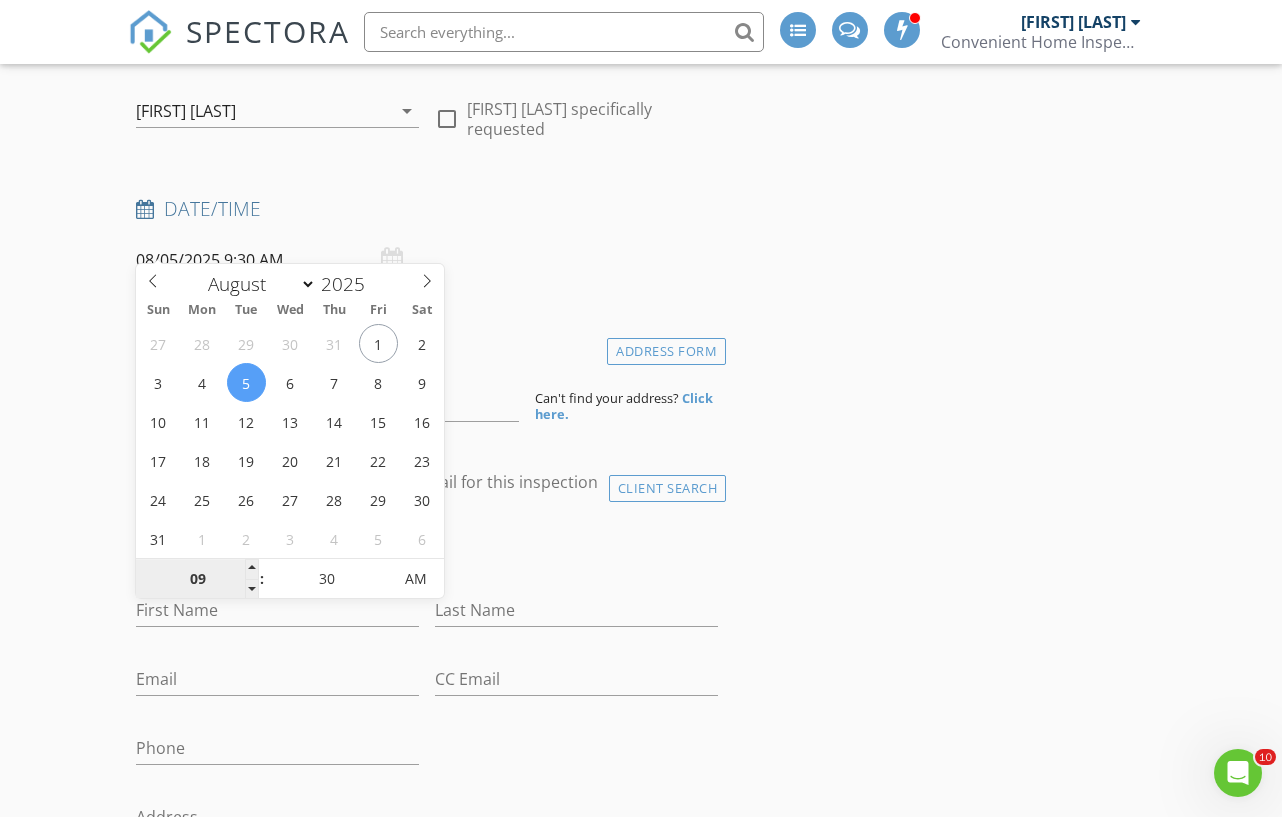 click on "09" at bounding box center (197, 580) 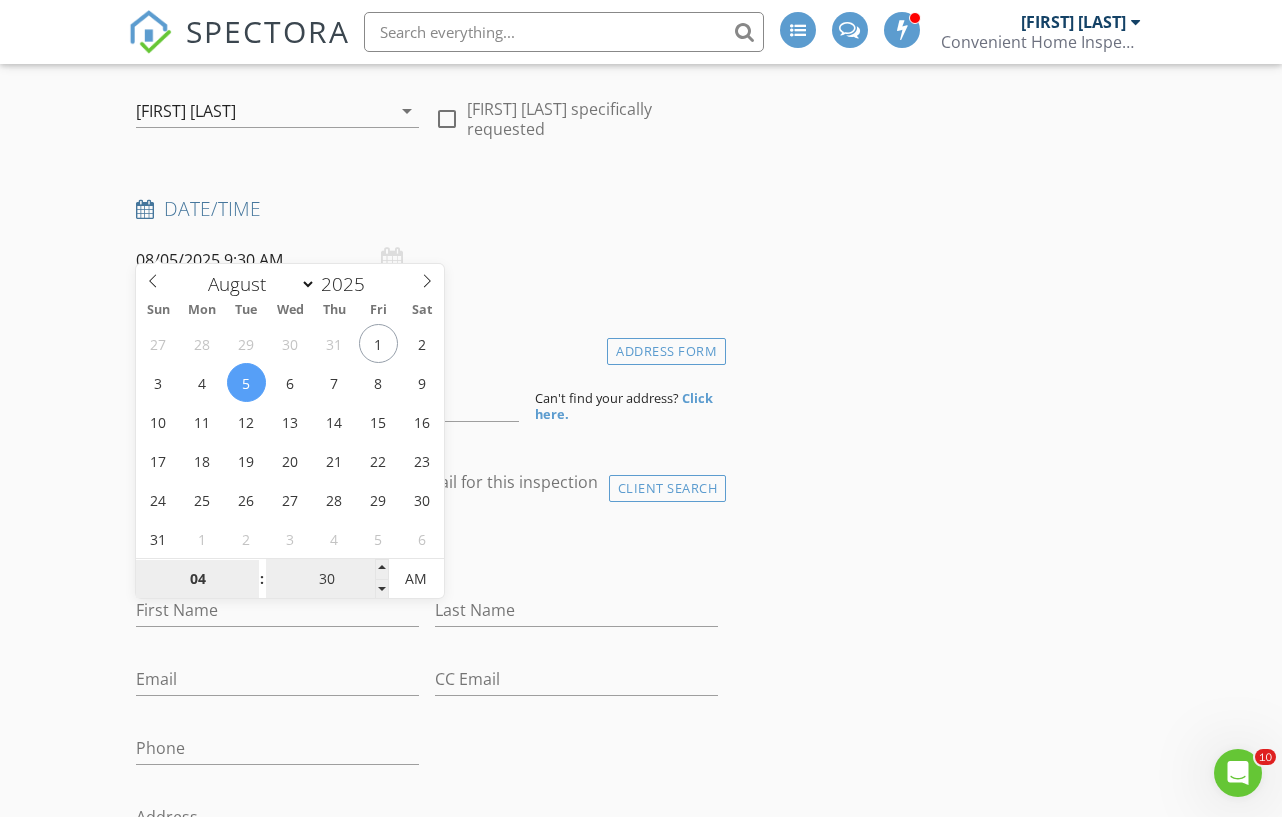 type on "04" 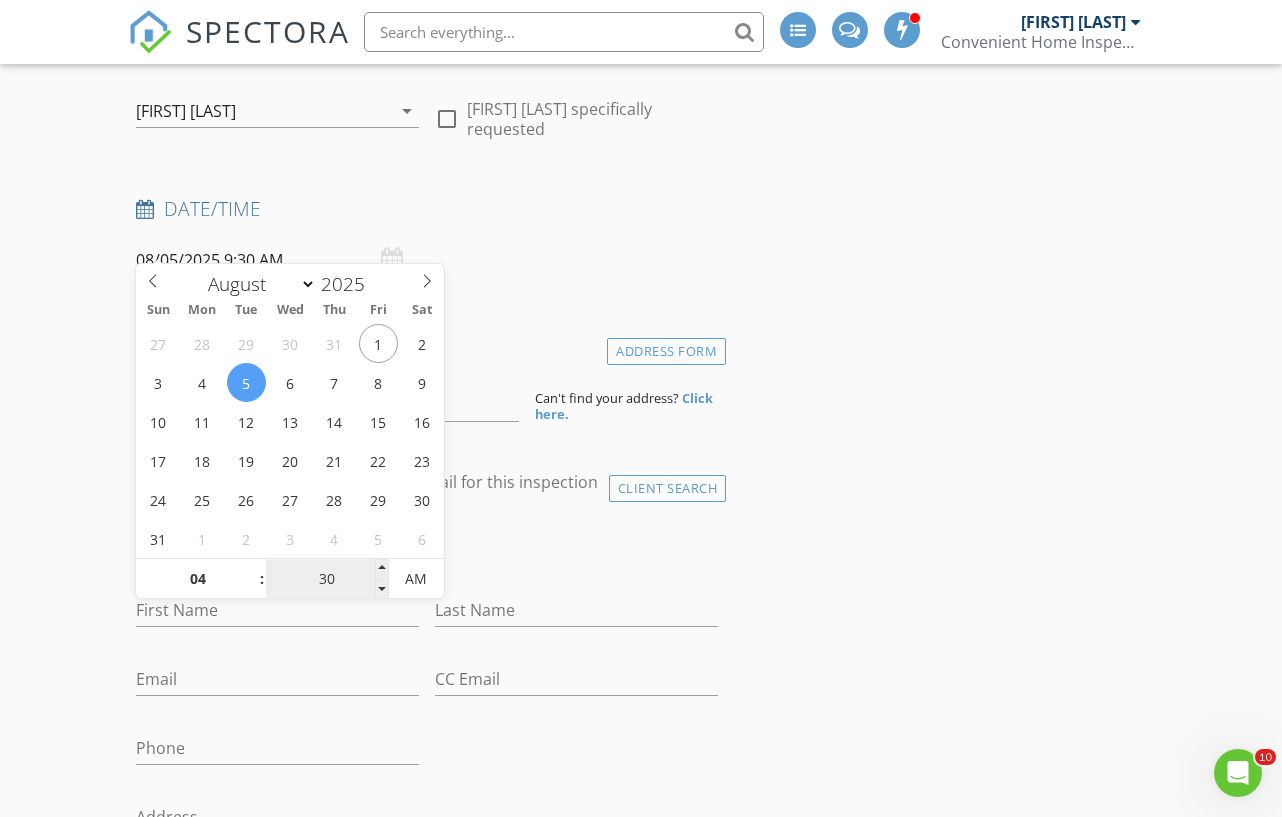 type on "08/05/2025 4:30 AM" 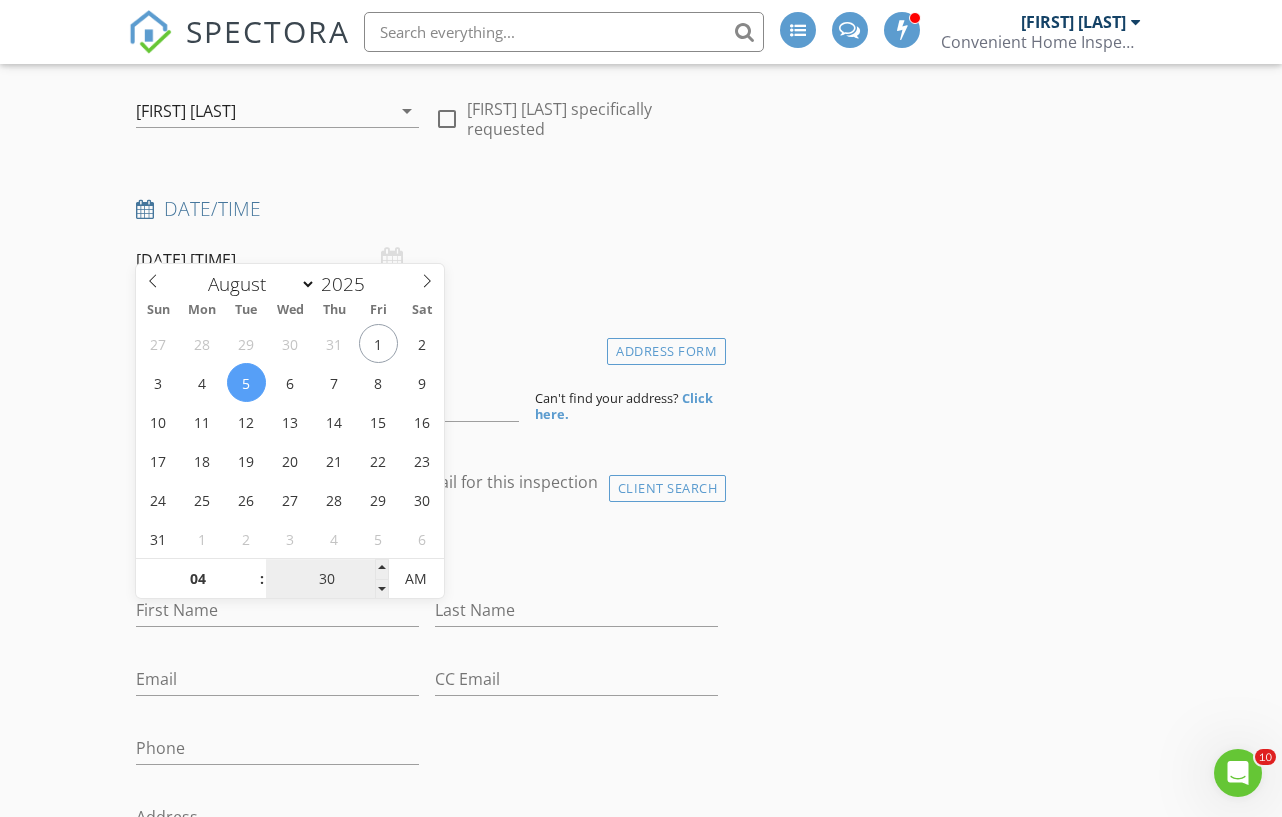 click on "30" at bounding box center (327, 580) 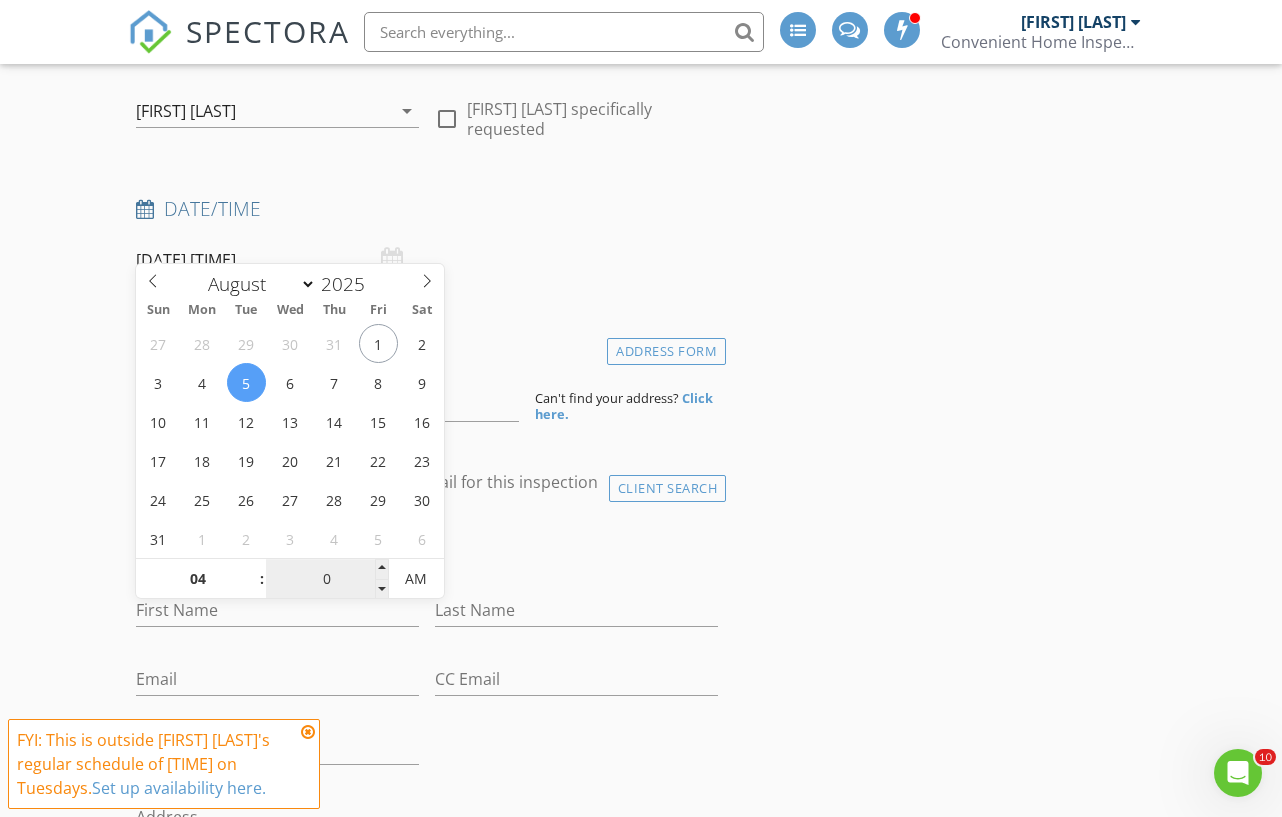 type on "00" 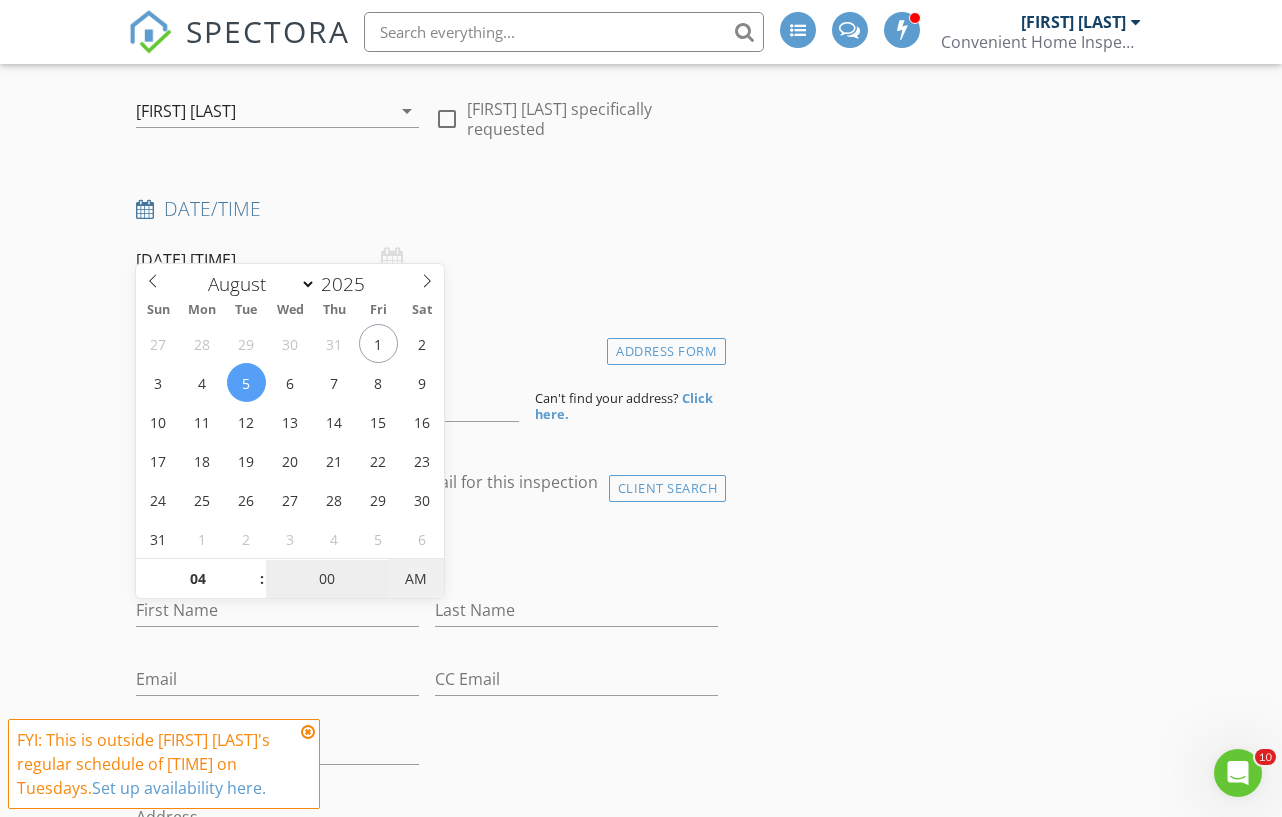 type on "08/05/2025 4:00 PM" 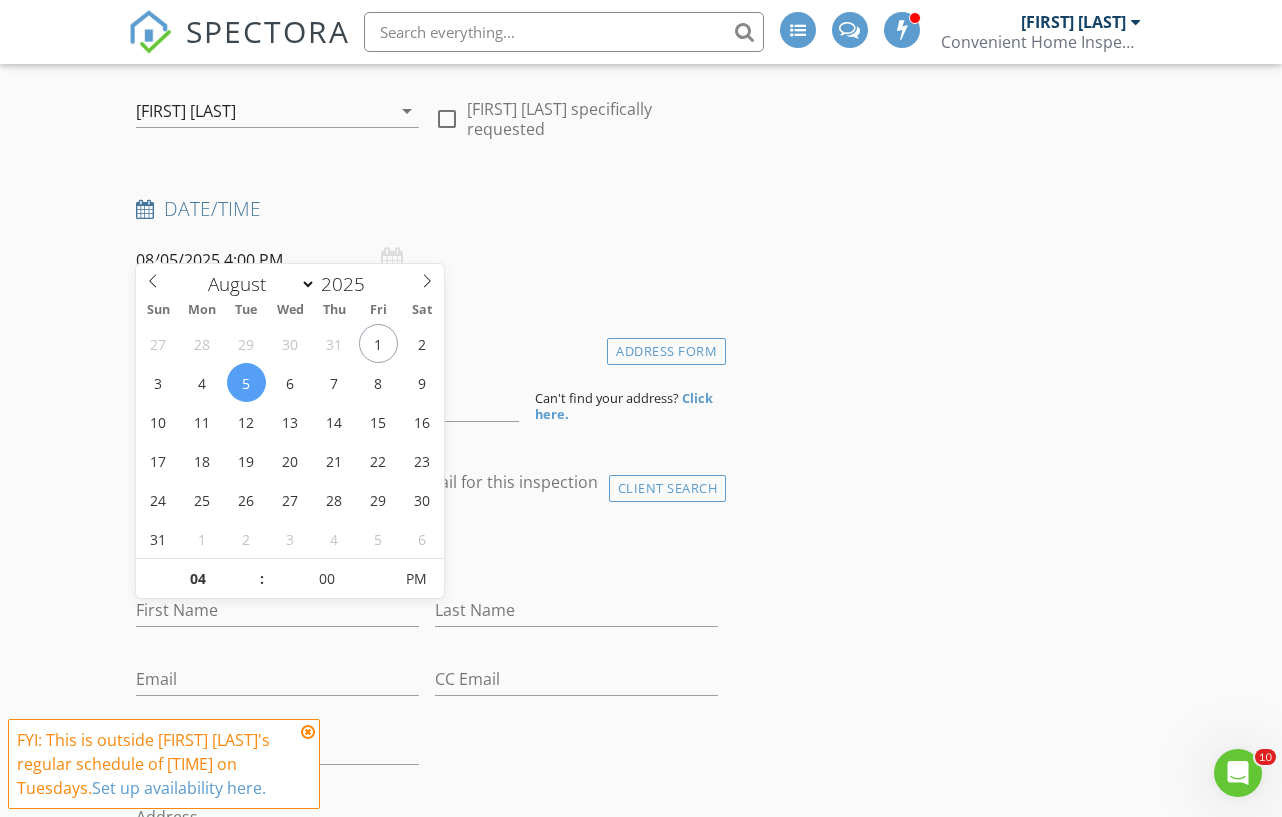 click at bounding box center [308, 732] 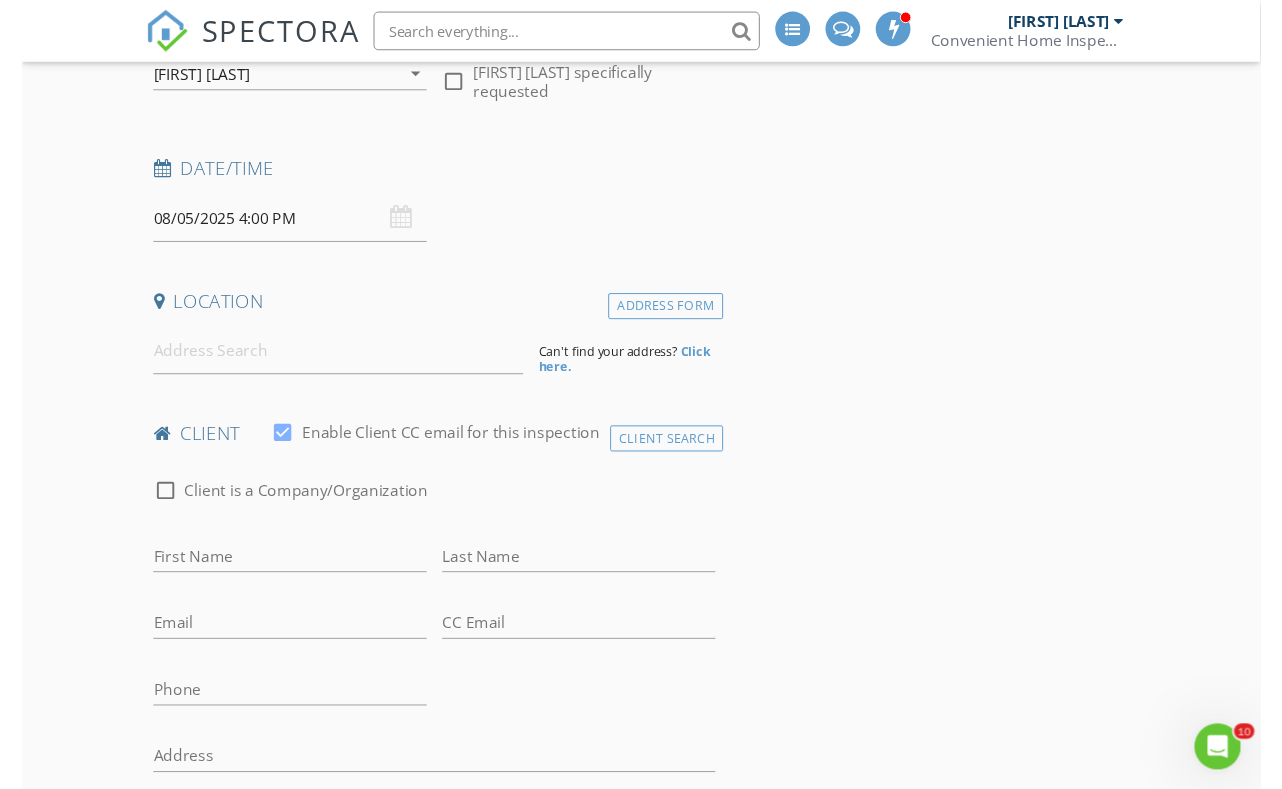 scroll, scrollTop: 253, scrollLeft: 0, axis: vertical 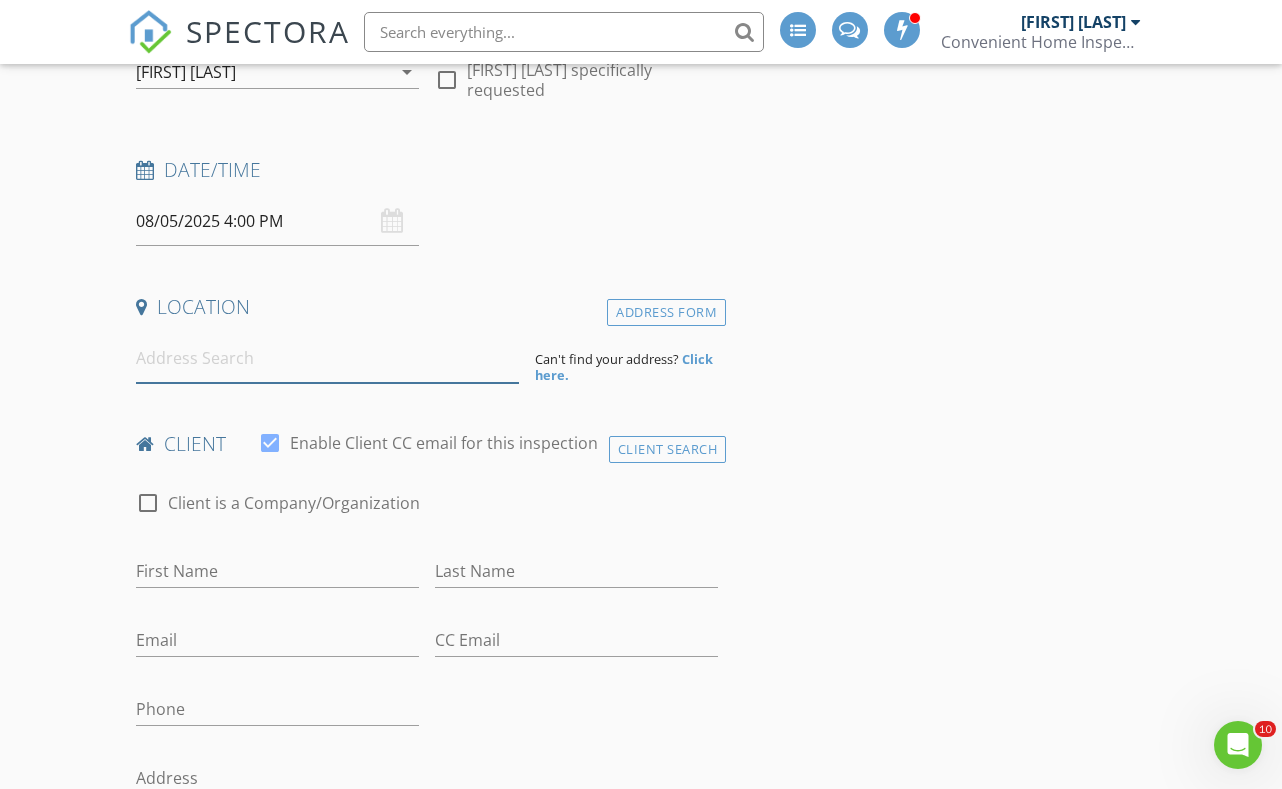 click at bounding box center (327, 358) 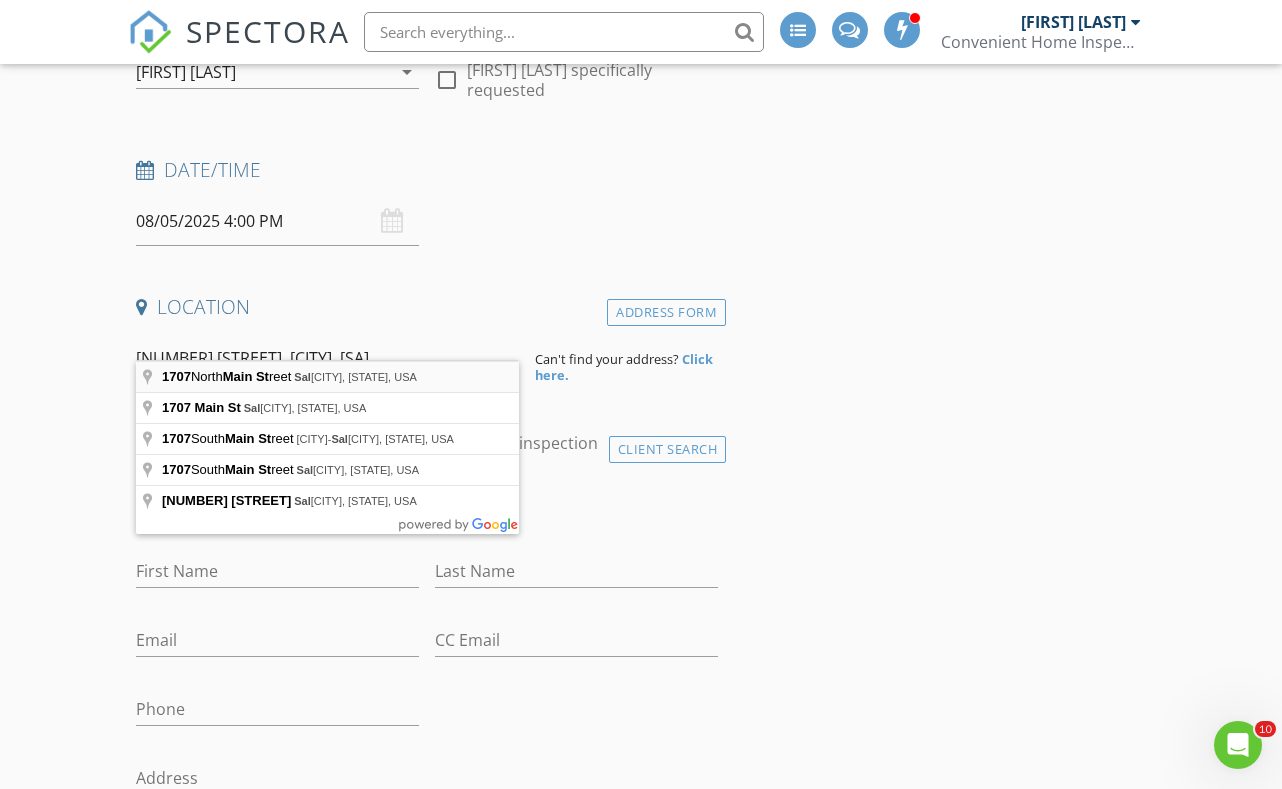 type on "1707 North Main Street, Salisbury, NC, USA" 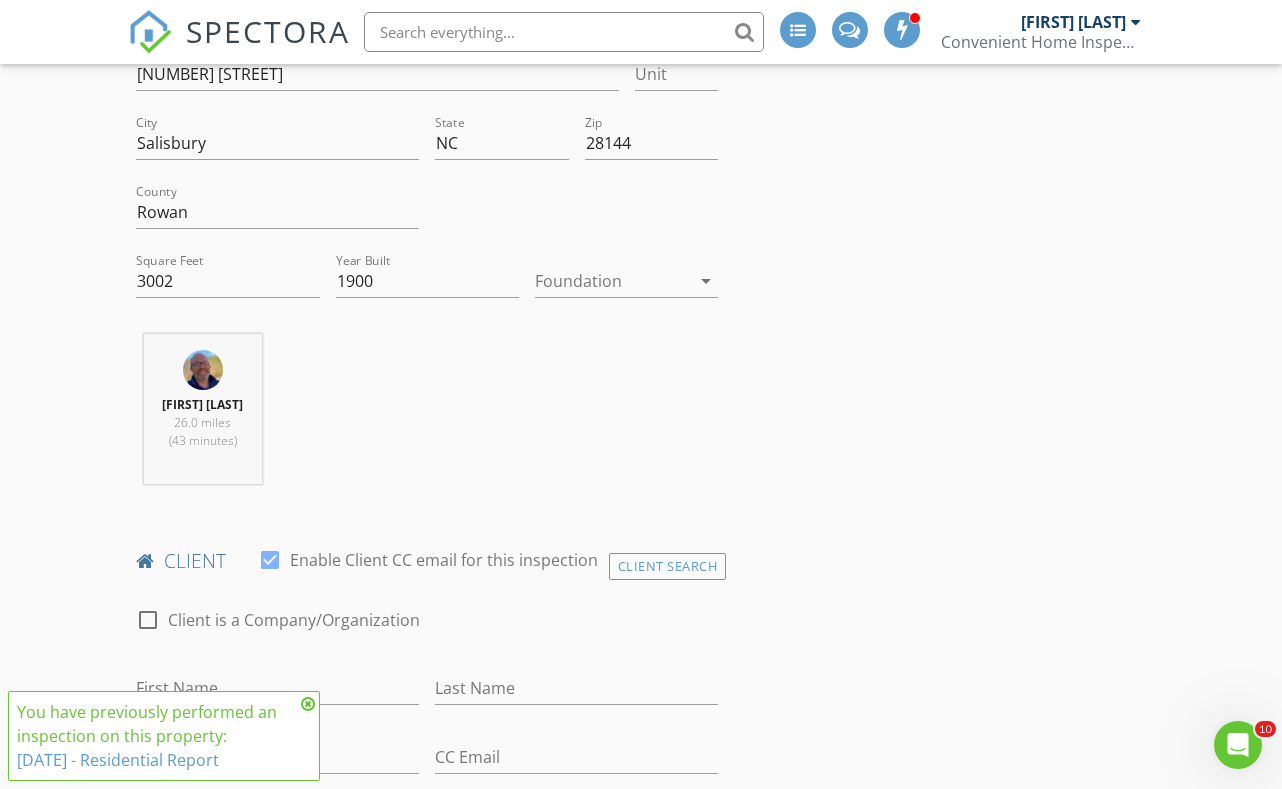 scroll, scrollTop: 548, scrollLeft: 0, axis: vertical 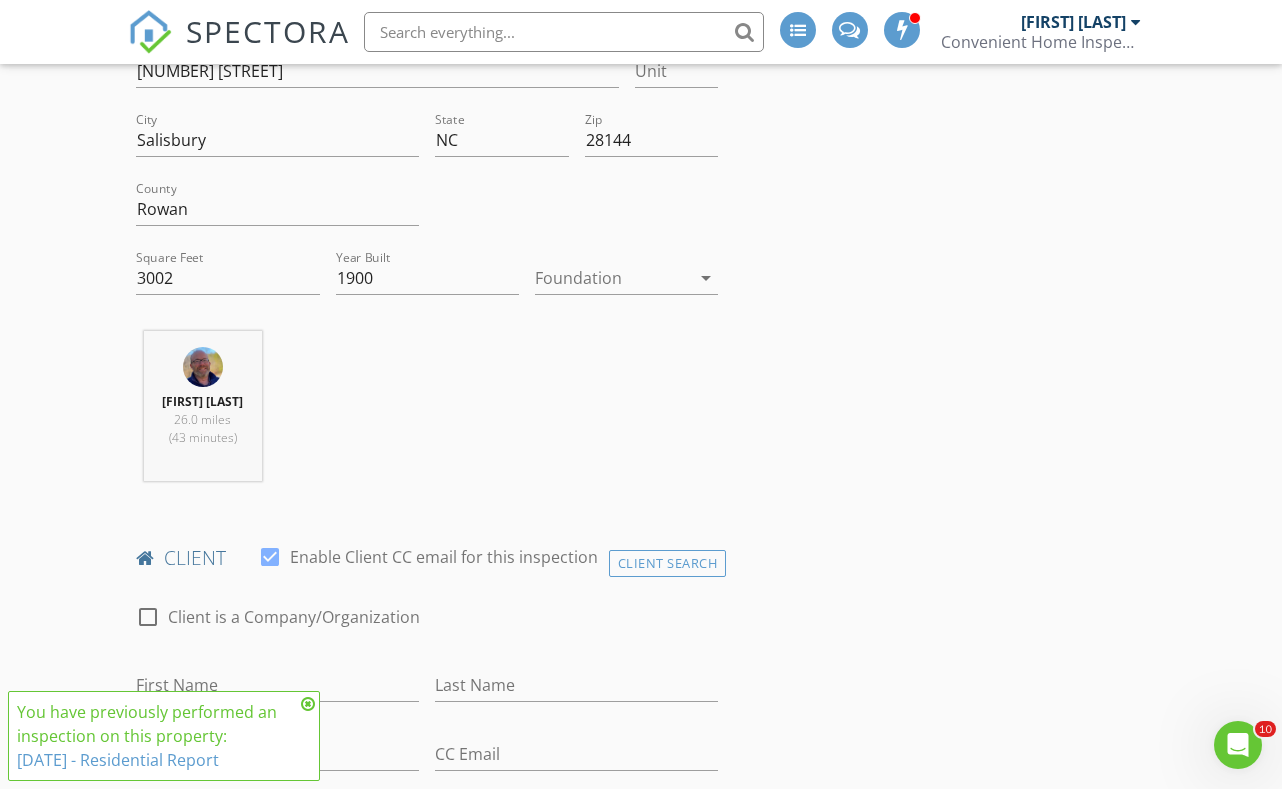 click at bounding box center (612, 278) 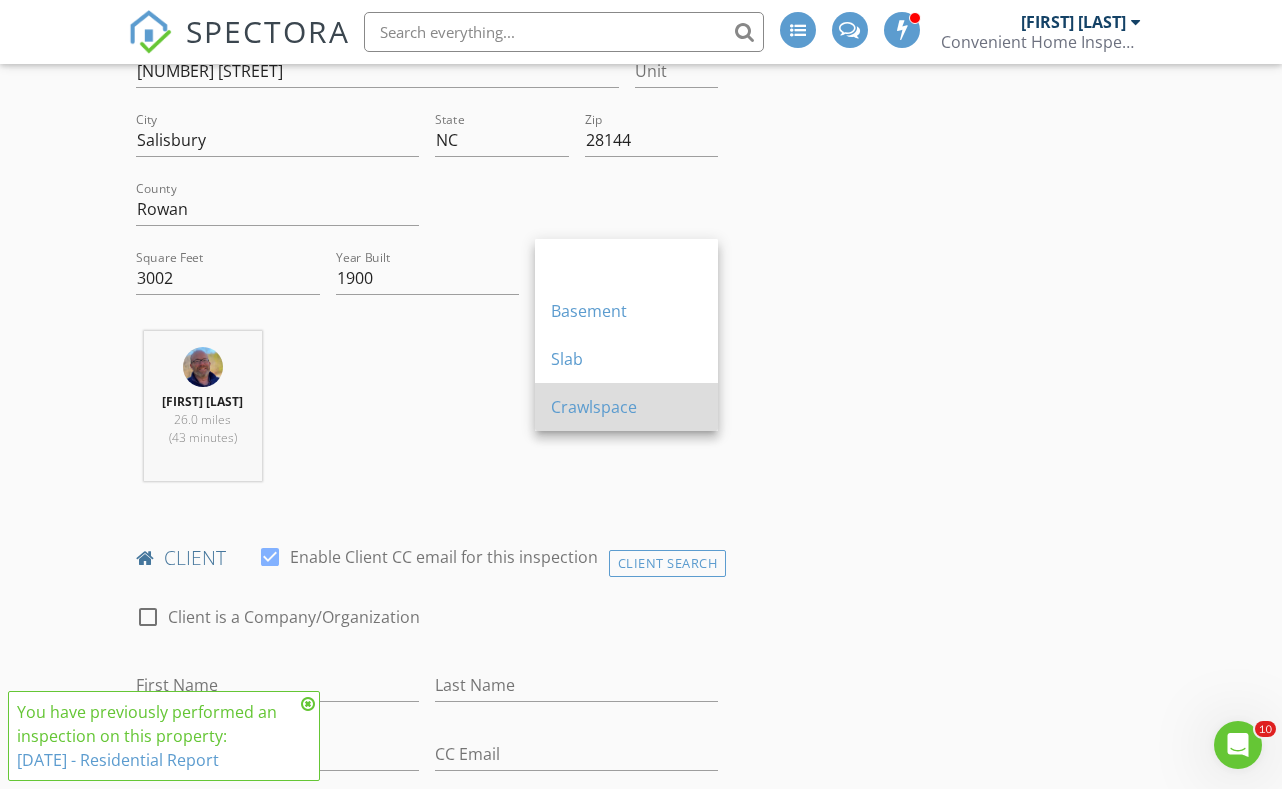 click on "Crawlspace" at bounding box center (626, 407) 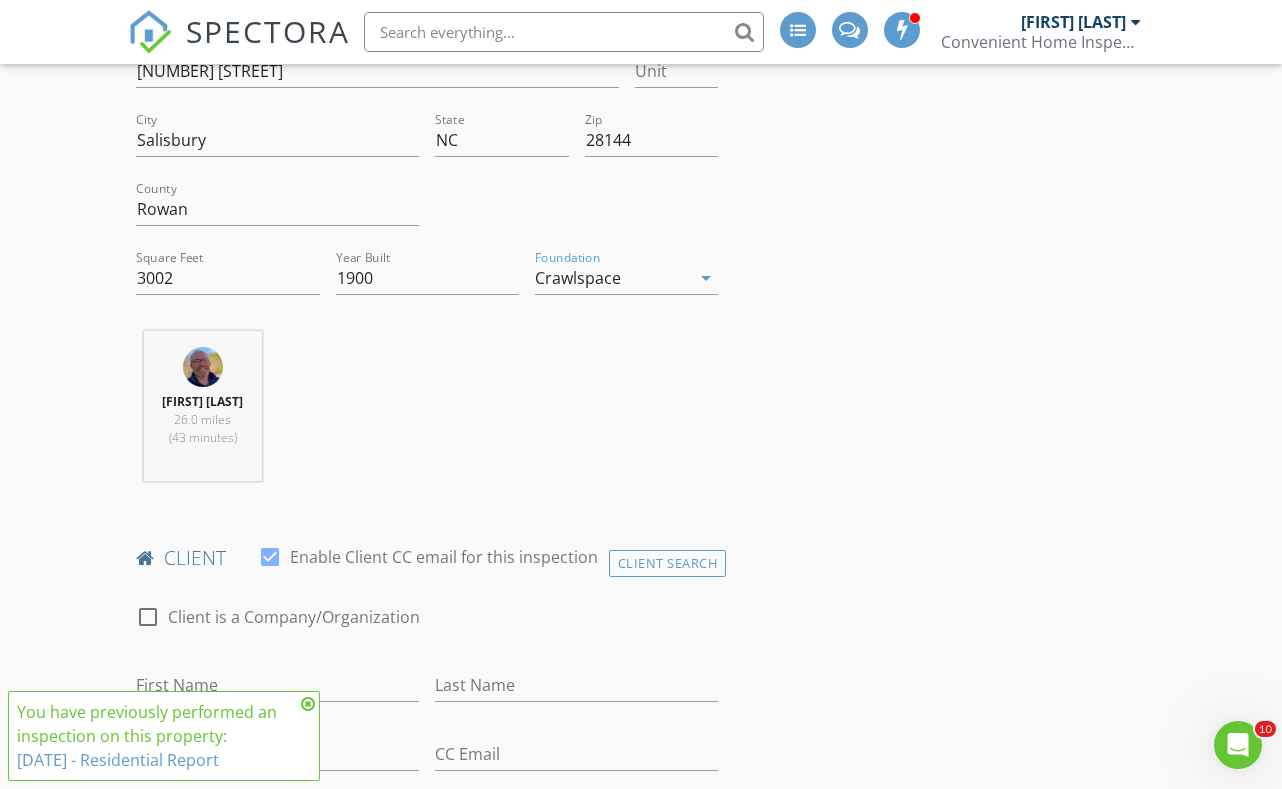 click at bounding box center [308, 704] 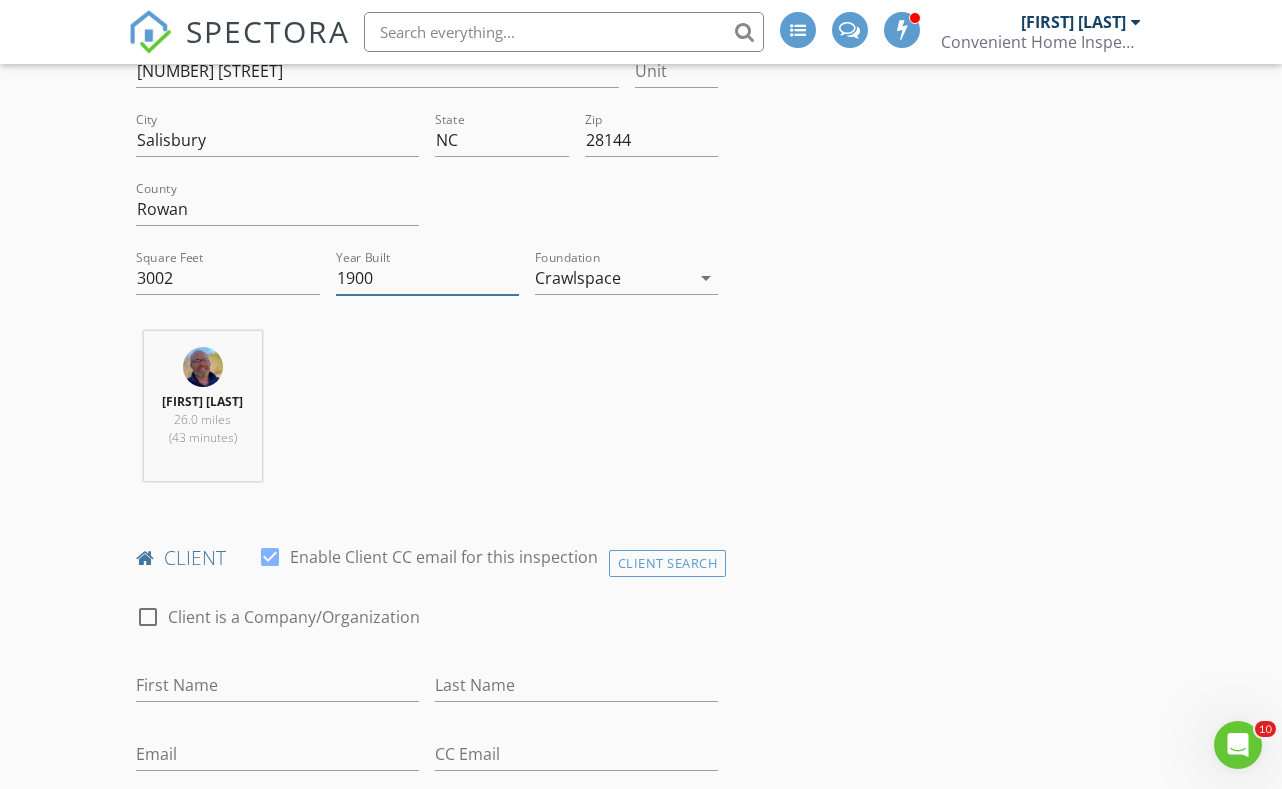 click on "1900" at bounding box center (427, 278) 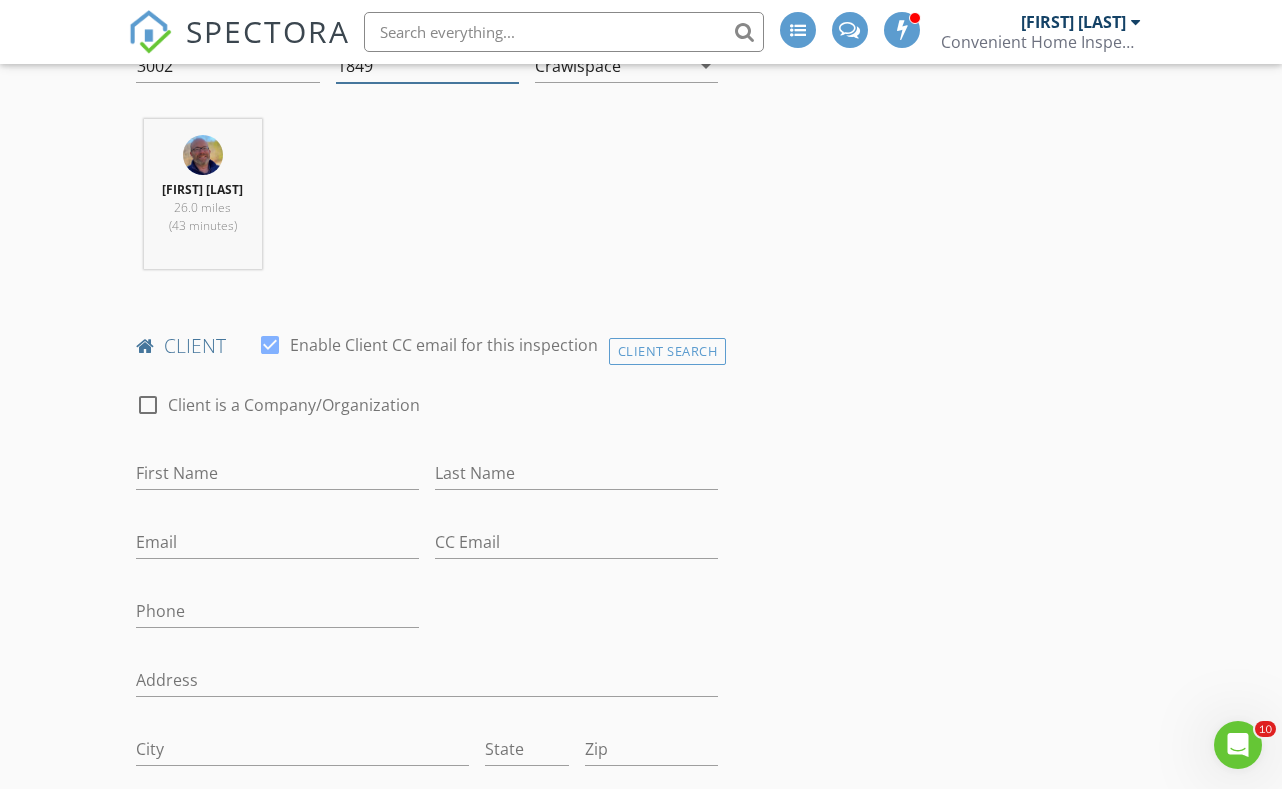 scroll, scrollTop: 764, scrollLeft: 0, axis: vertical 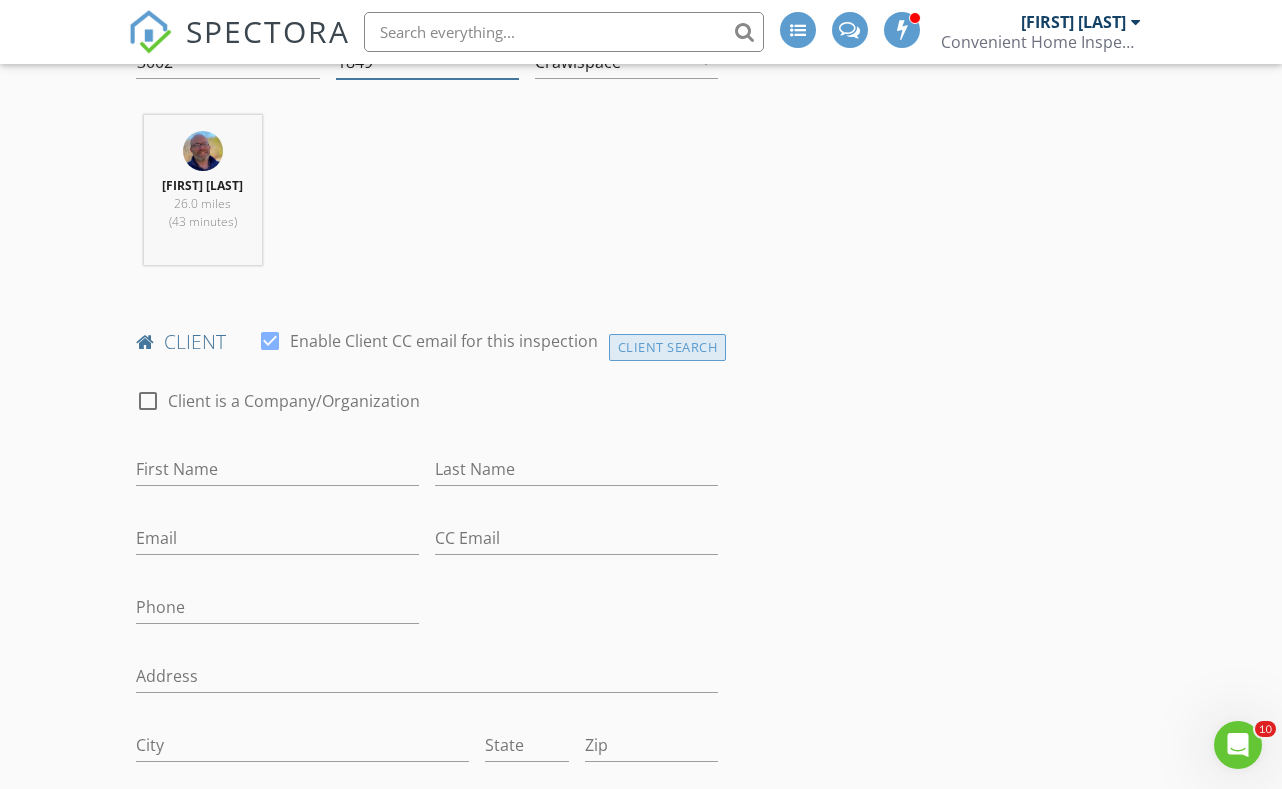 type on "1849" 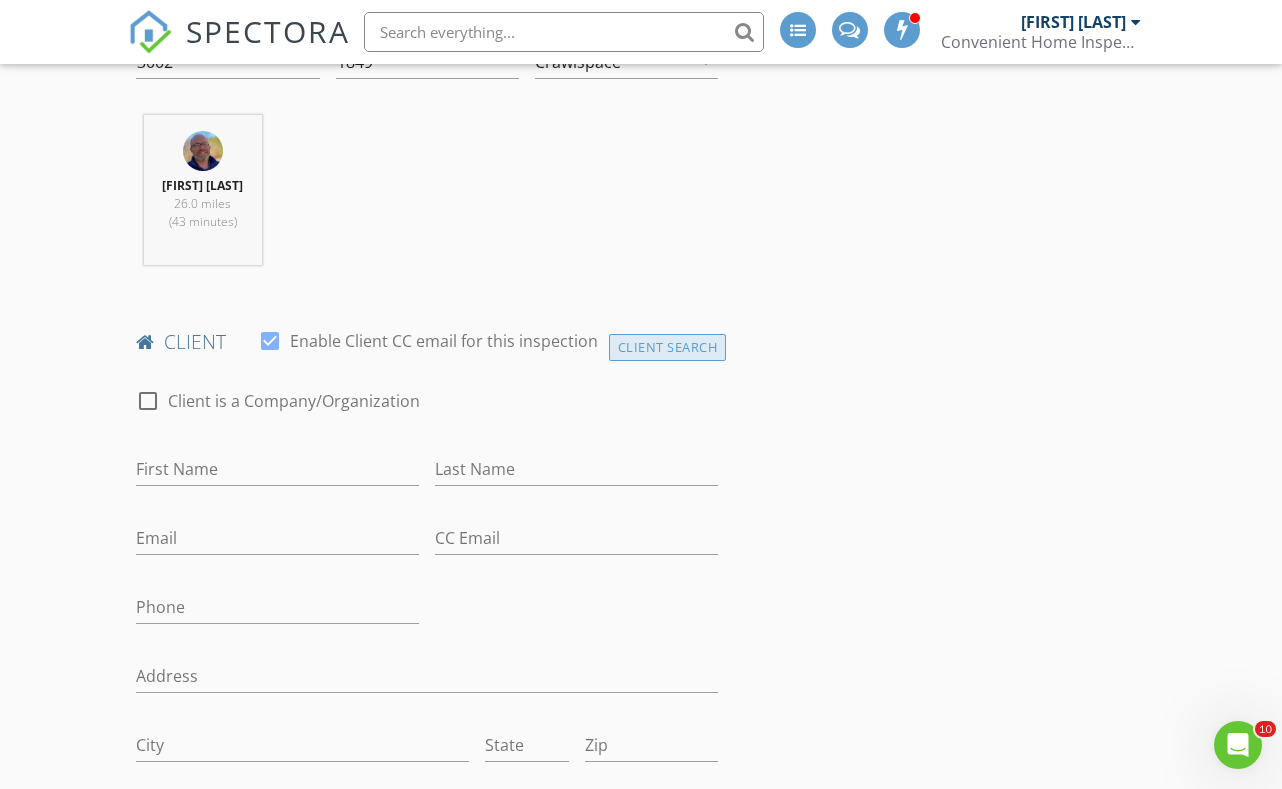 click on "Client Search" at bounding box center (668, 347) 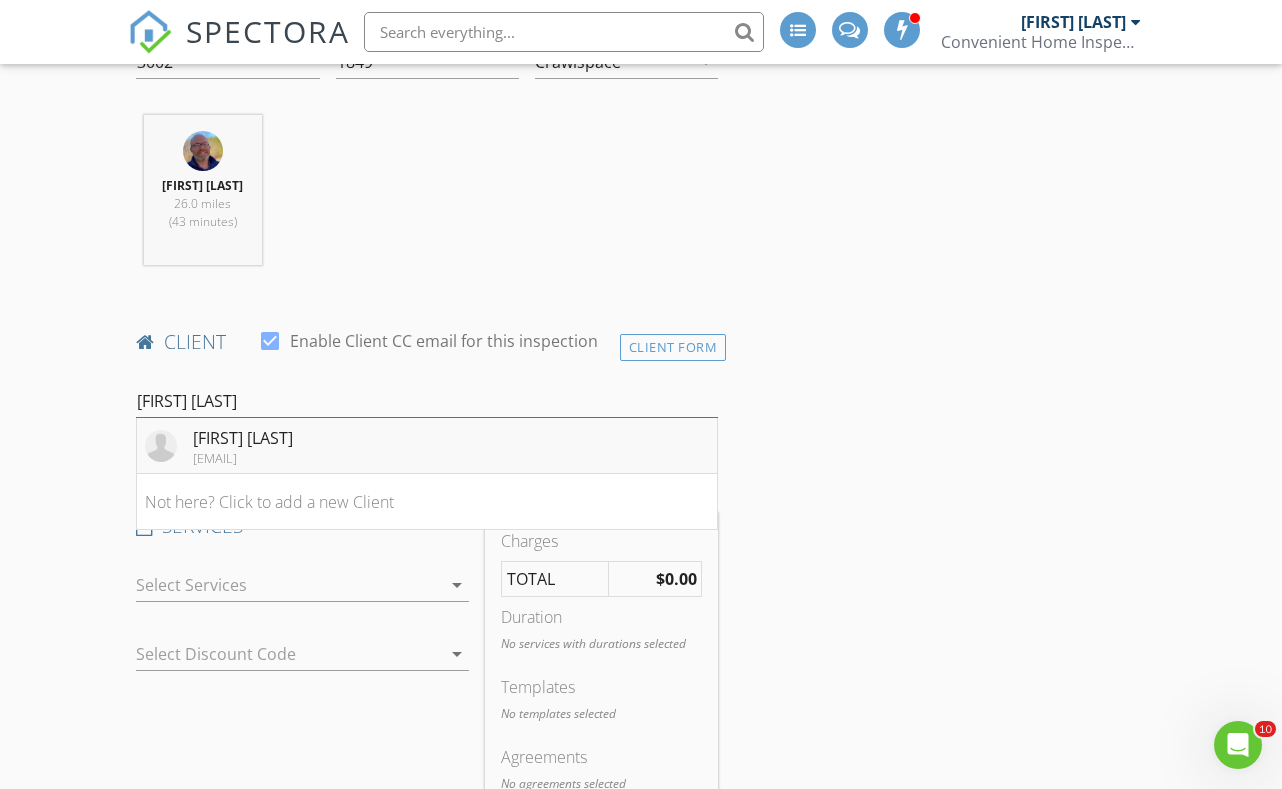 type on "Chris Petty" 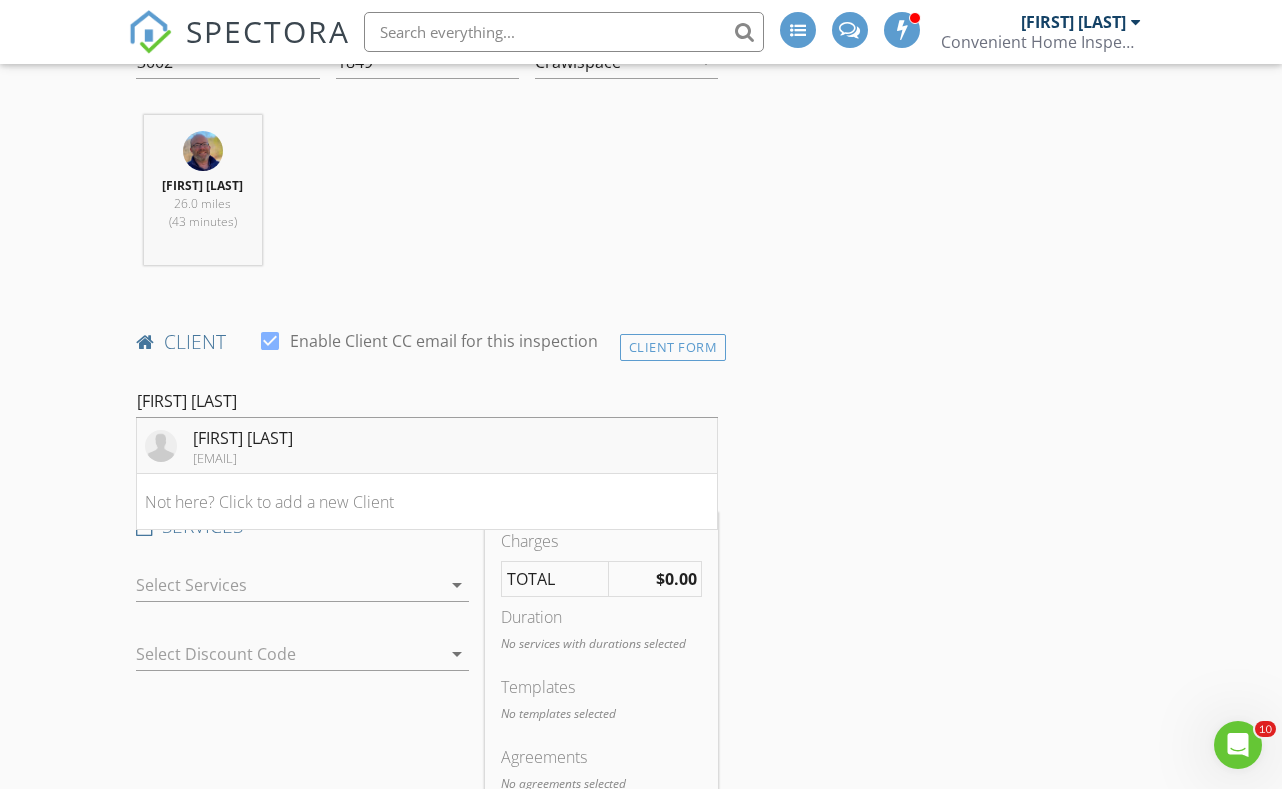 click on "Chris Petty" at bounding box center (243, 438) 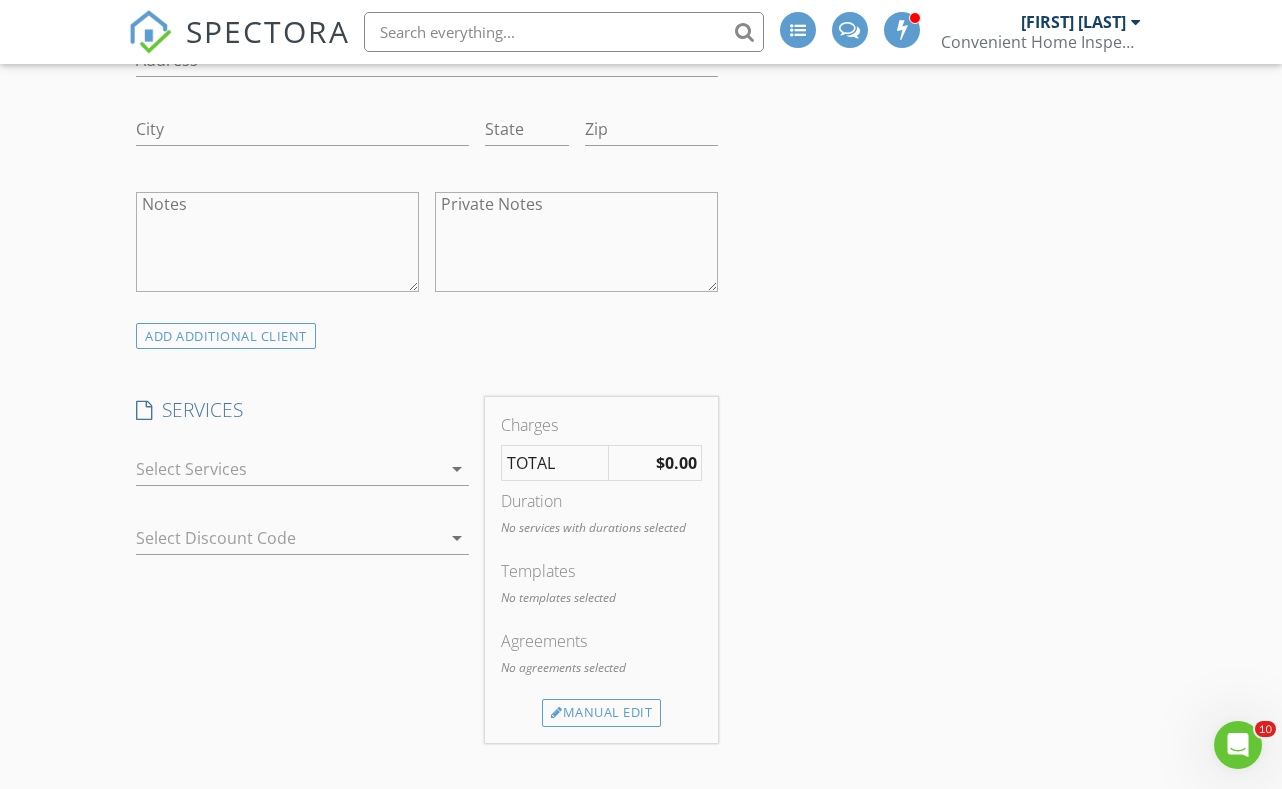 scroll, scrollTop: 1399, scrollLeft: 0, axis: vertical 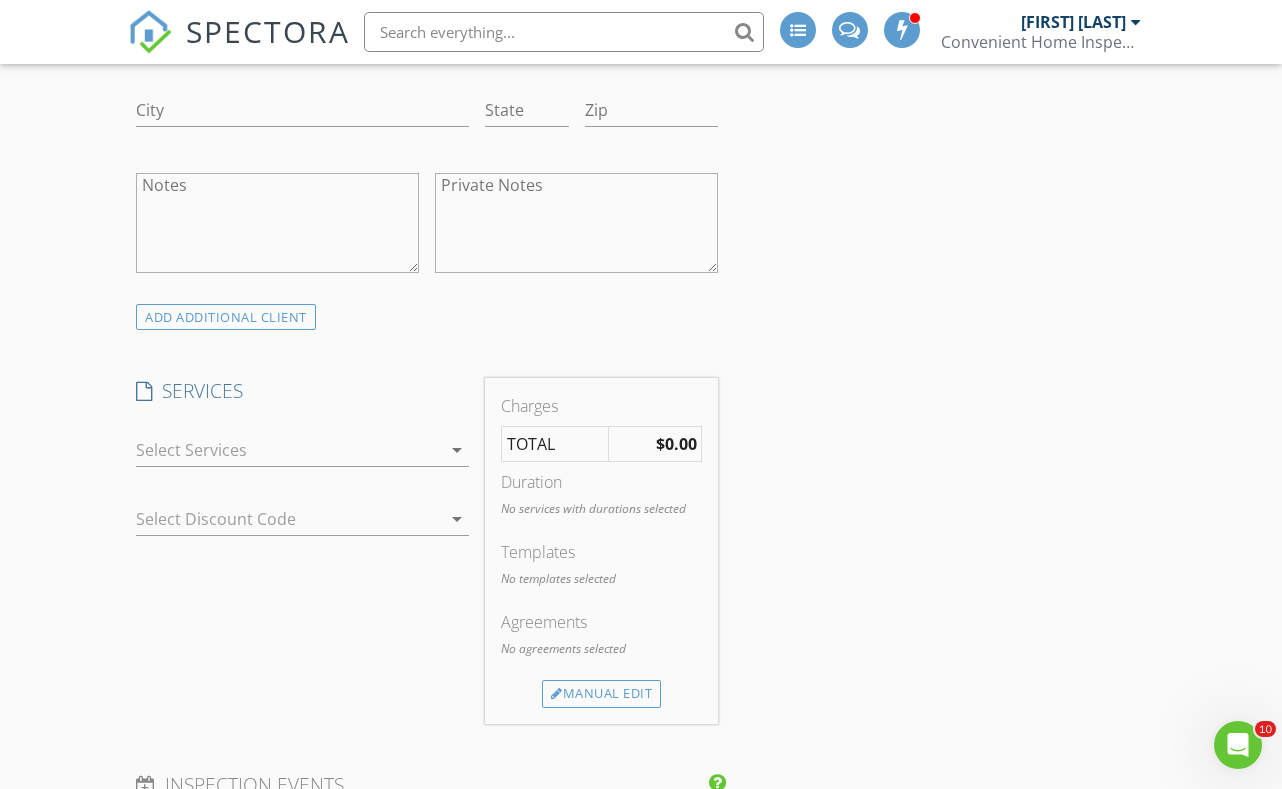 click at bounding box center (288, 450) 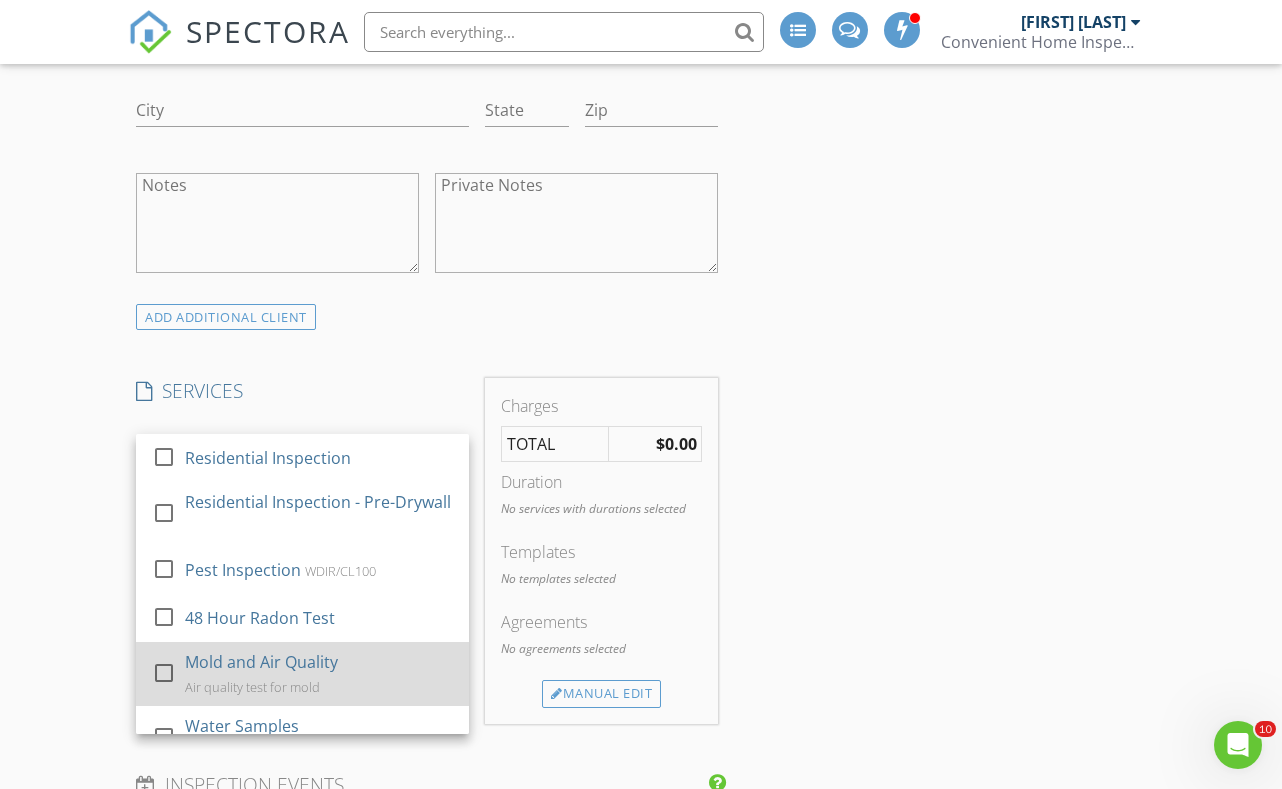 click on "Mold and Air Quality   Air quality test for mold" at bounding box center (319, 674) 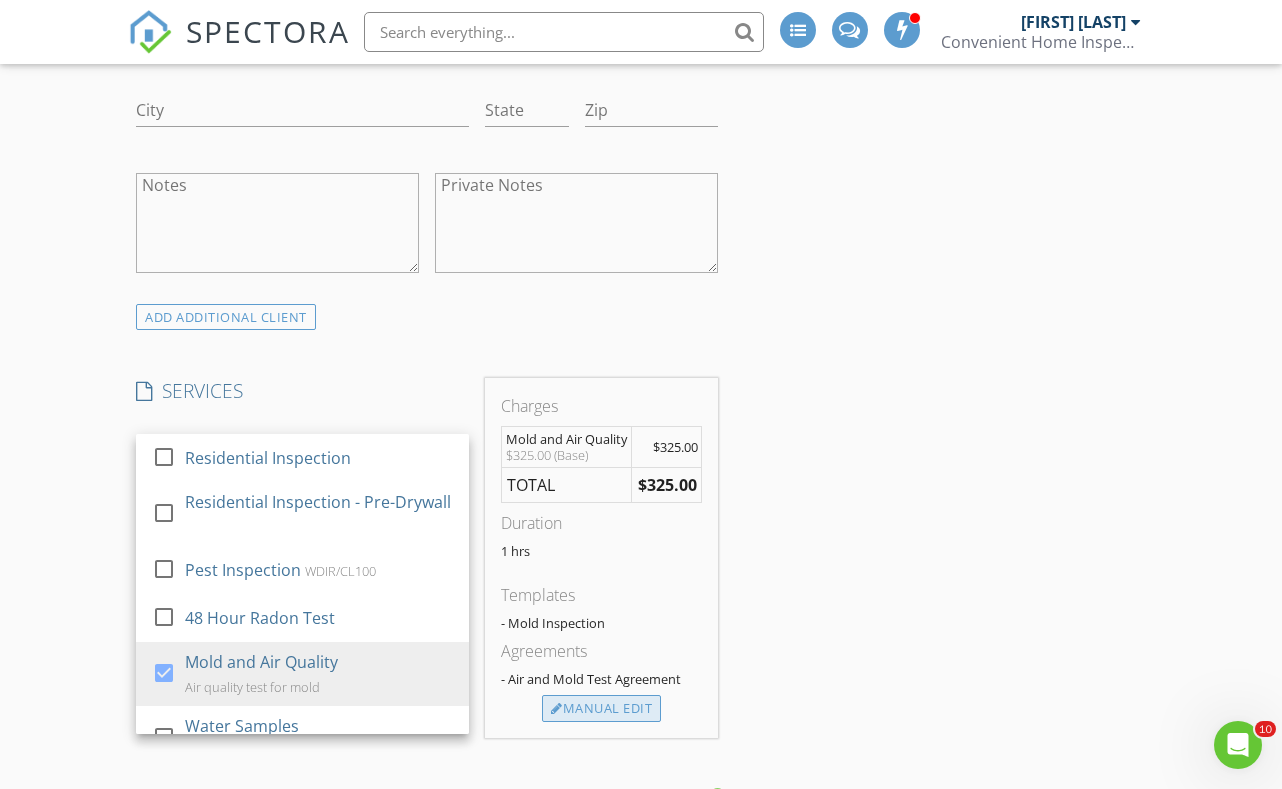 click on "Manual Edit" at bounding box center [601, 709] 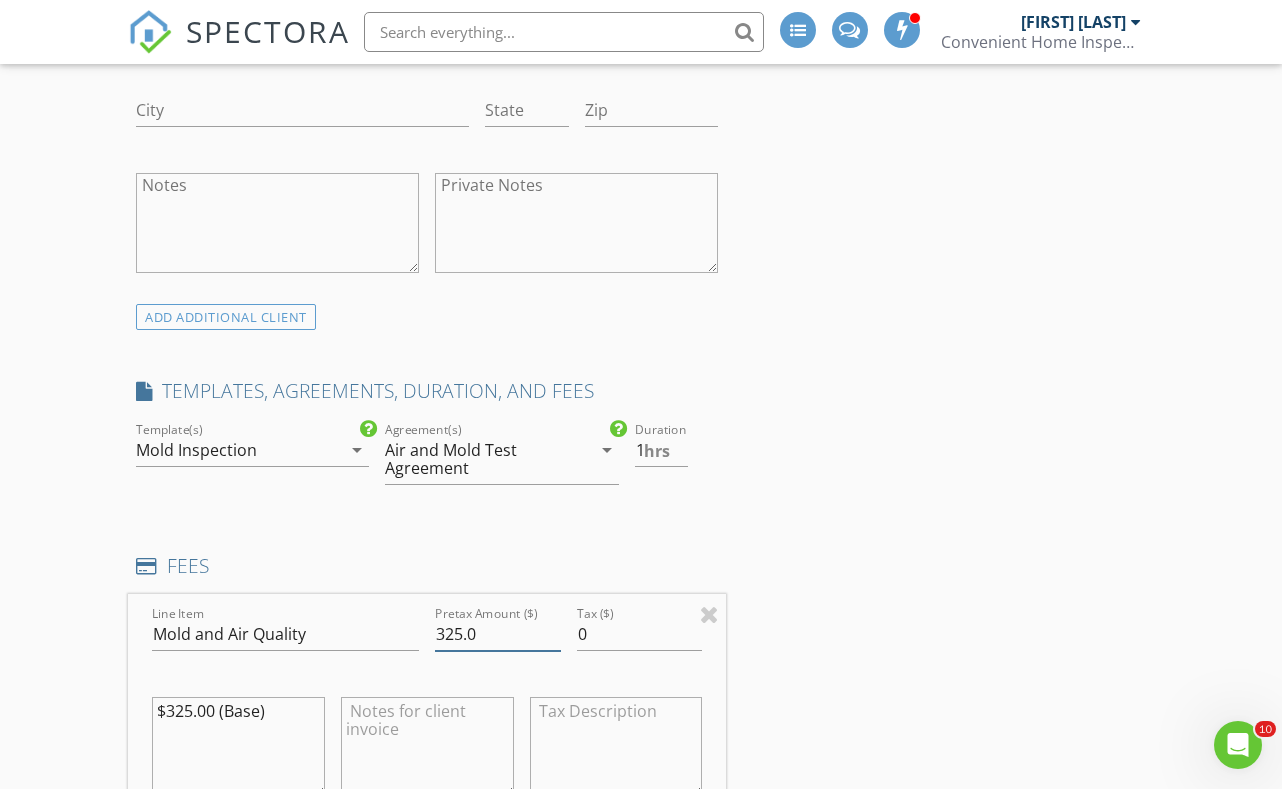 click on "325.0" at bounding box center [498, 634] 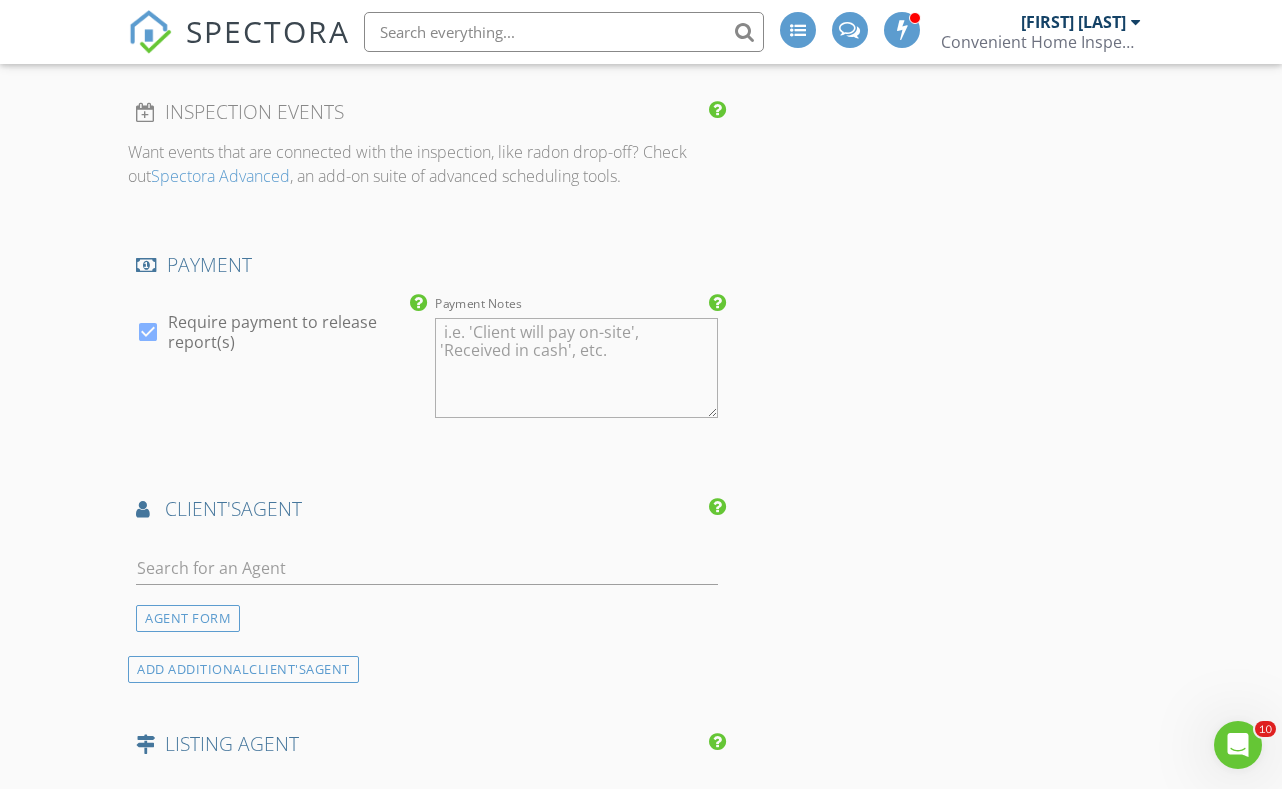 scroll, scrollTop: 2310, scrollLeft: 0, axis: vertical 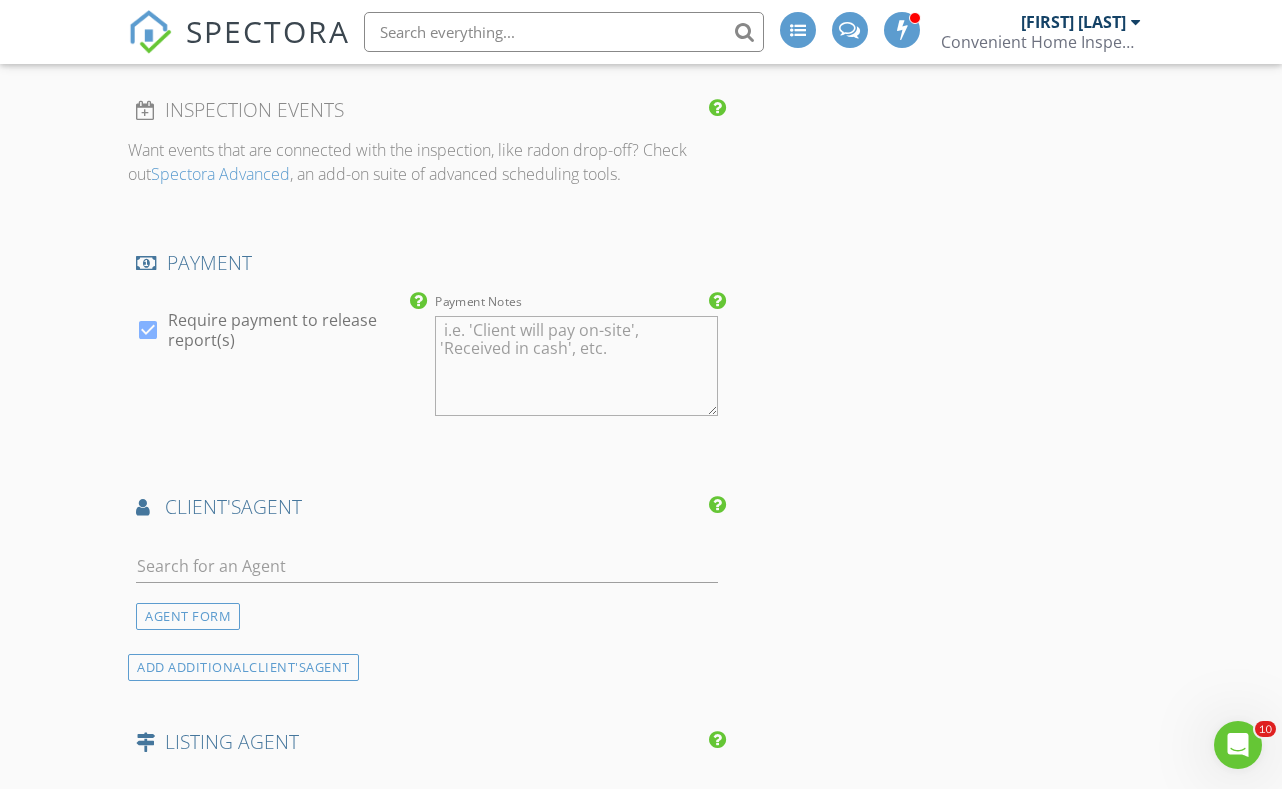 type on "350.0" 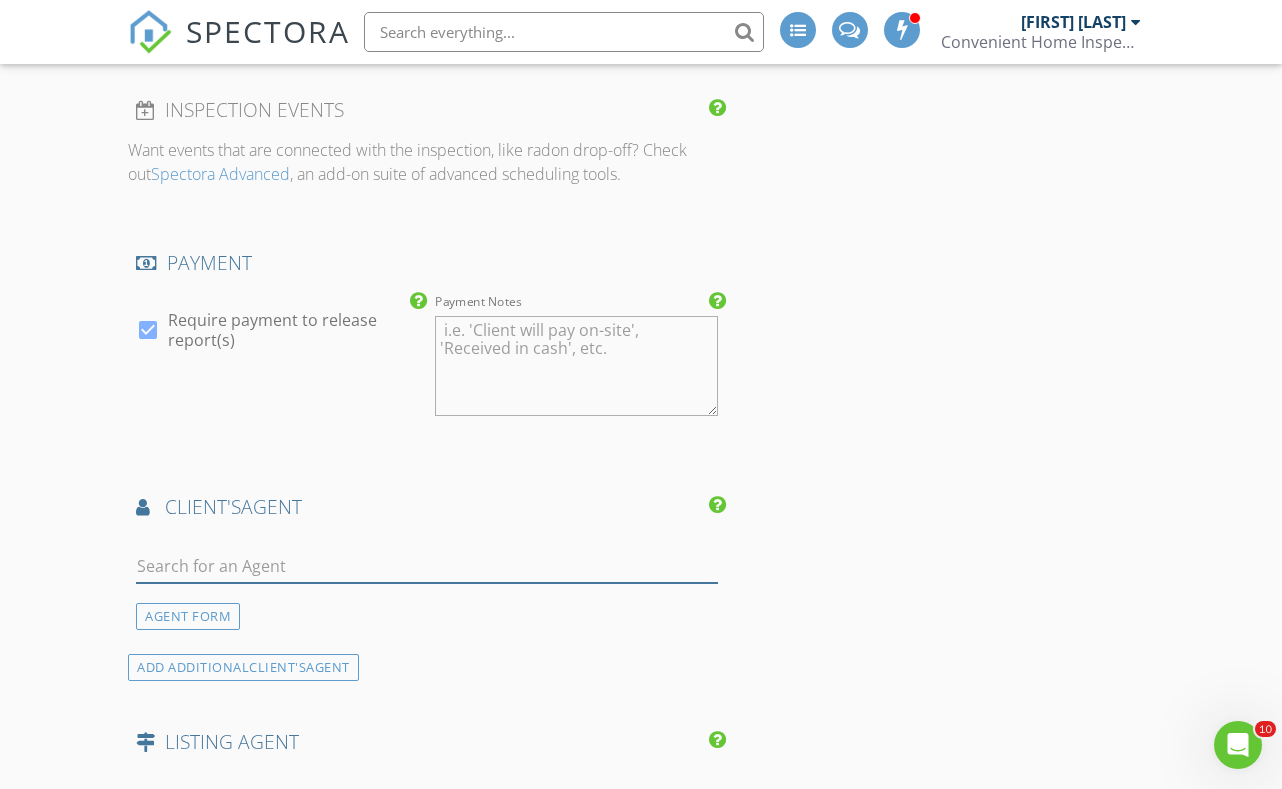 click at bounding box center (427, 566) 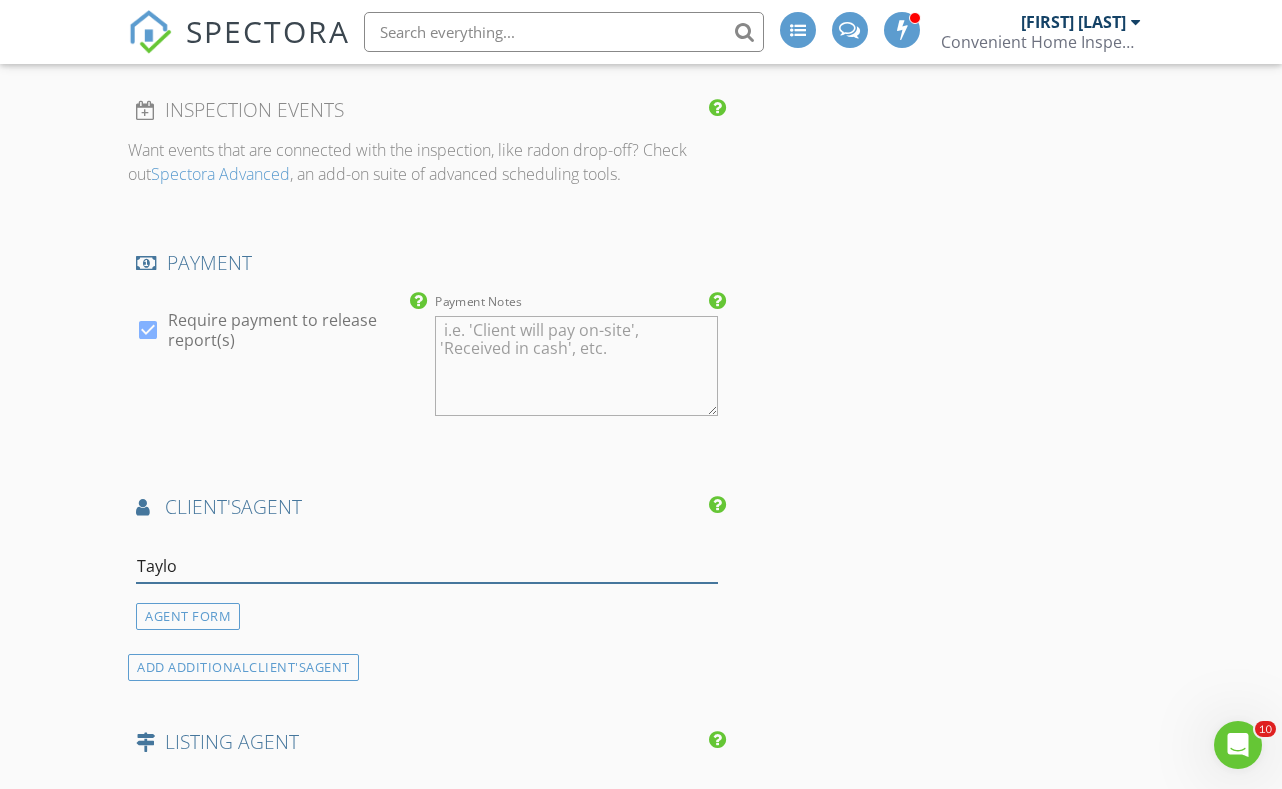 type on "Taylor" 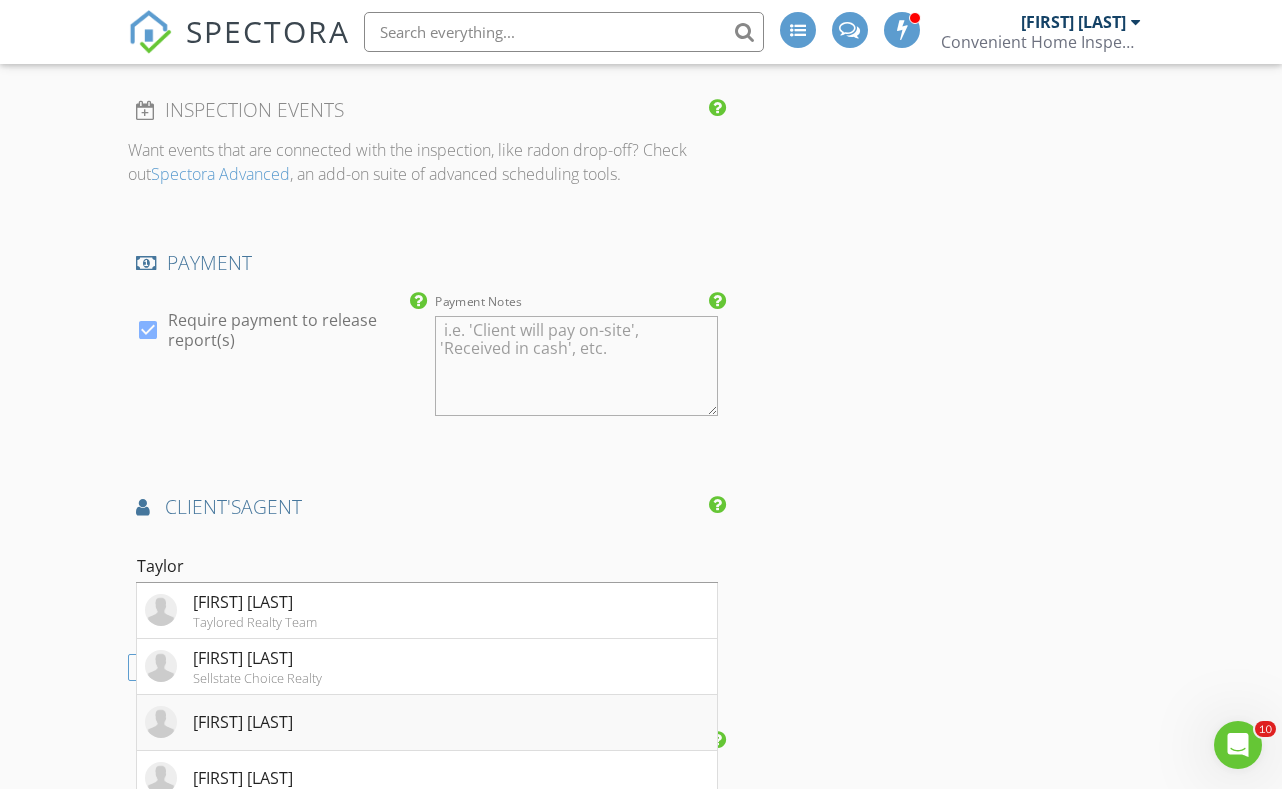 click on "Taylor Shane" at bounding box center (243, 722) 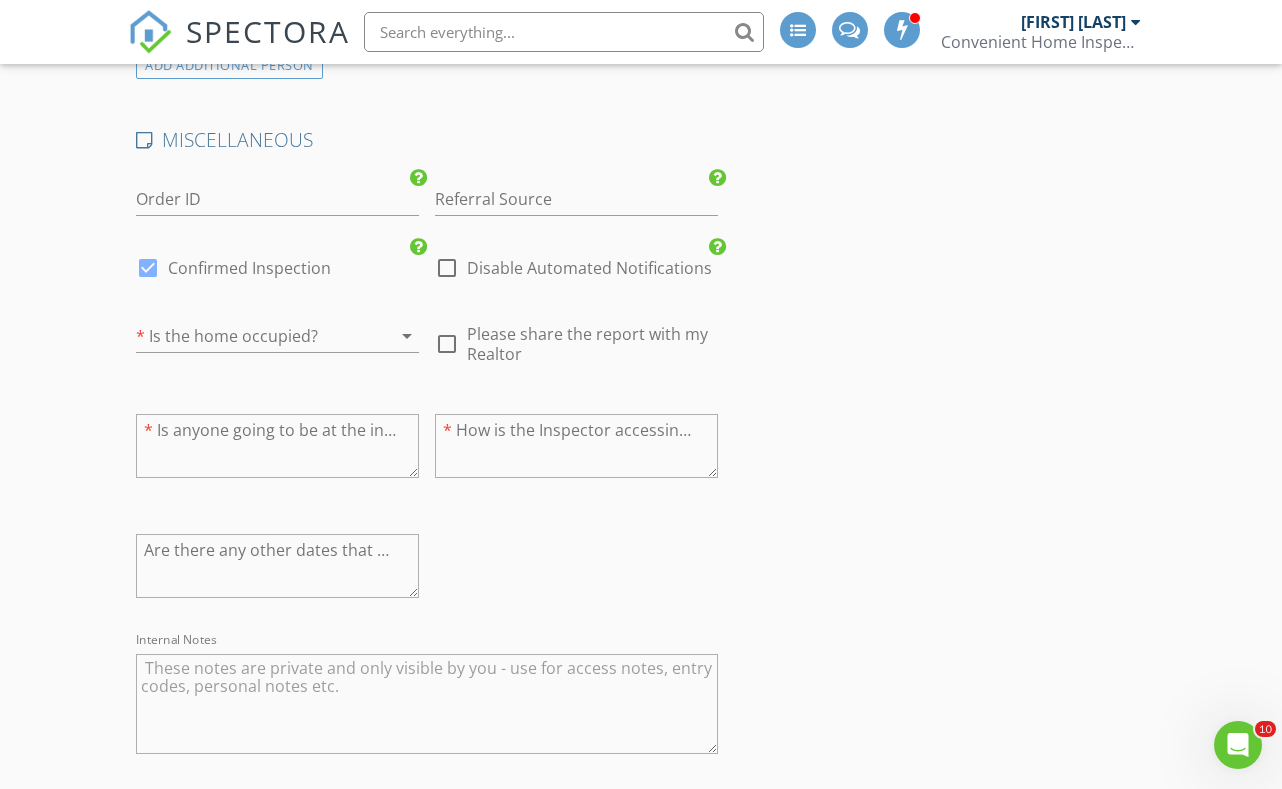scroll, scrollTop: 3862, scrollLeft: 0, axis: vertical 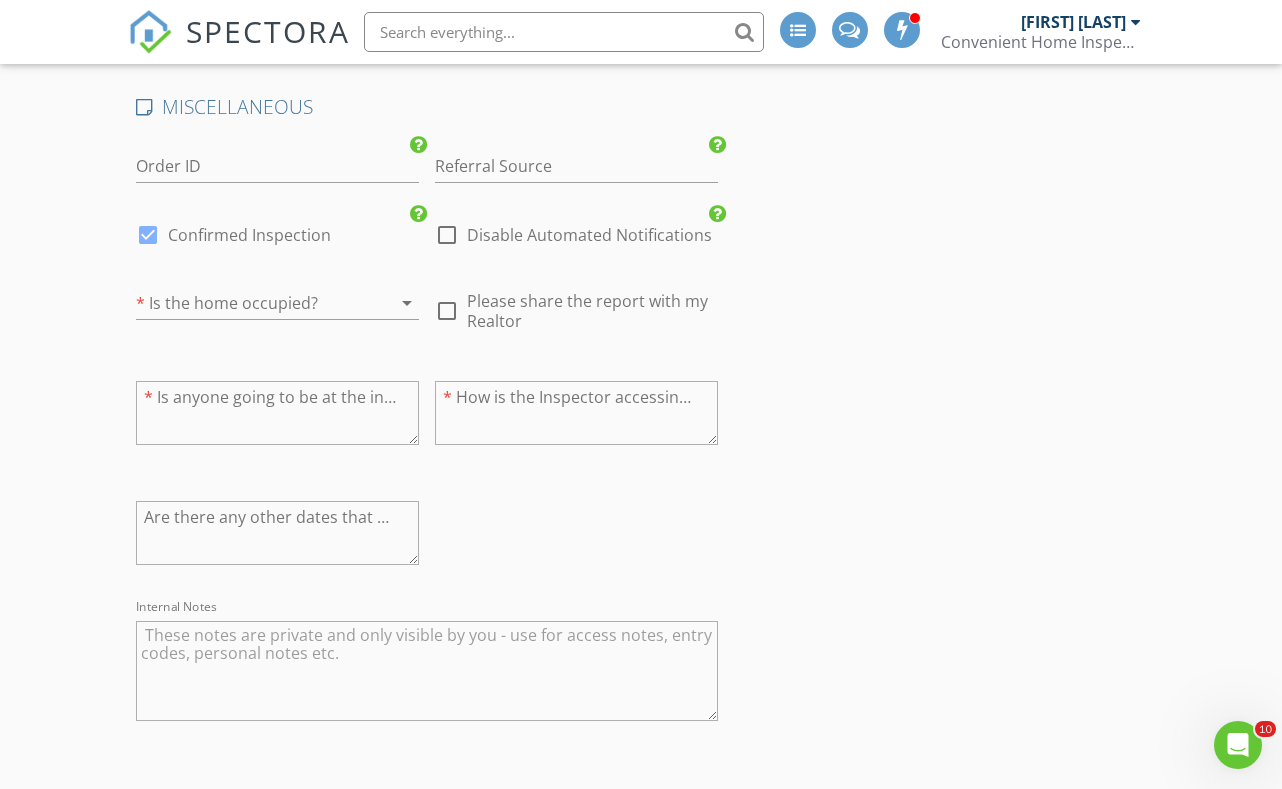 click at bounding box center (249, 303) 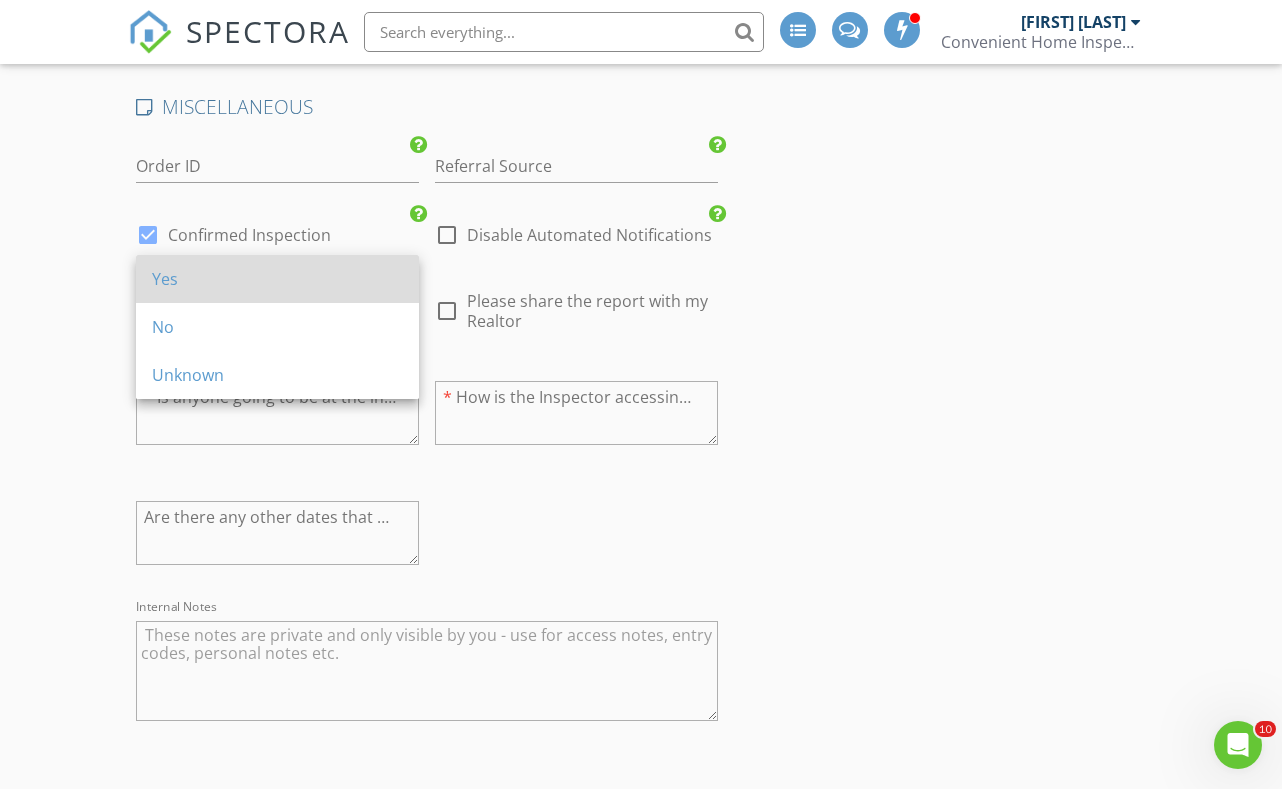 click on "Yes" at bounding box center (277, 279) 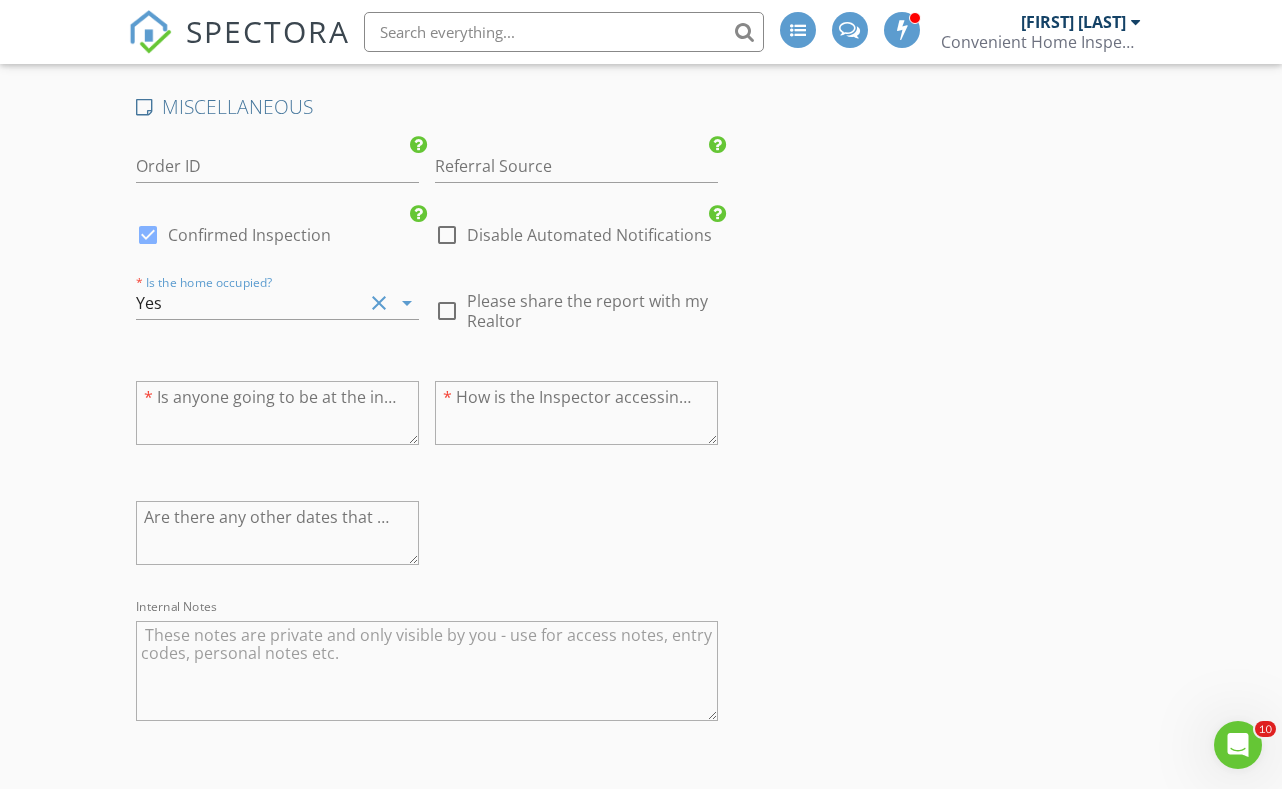 click at bounding box center (277, 413) 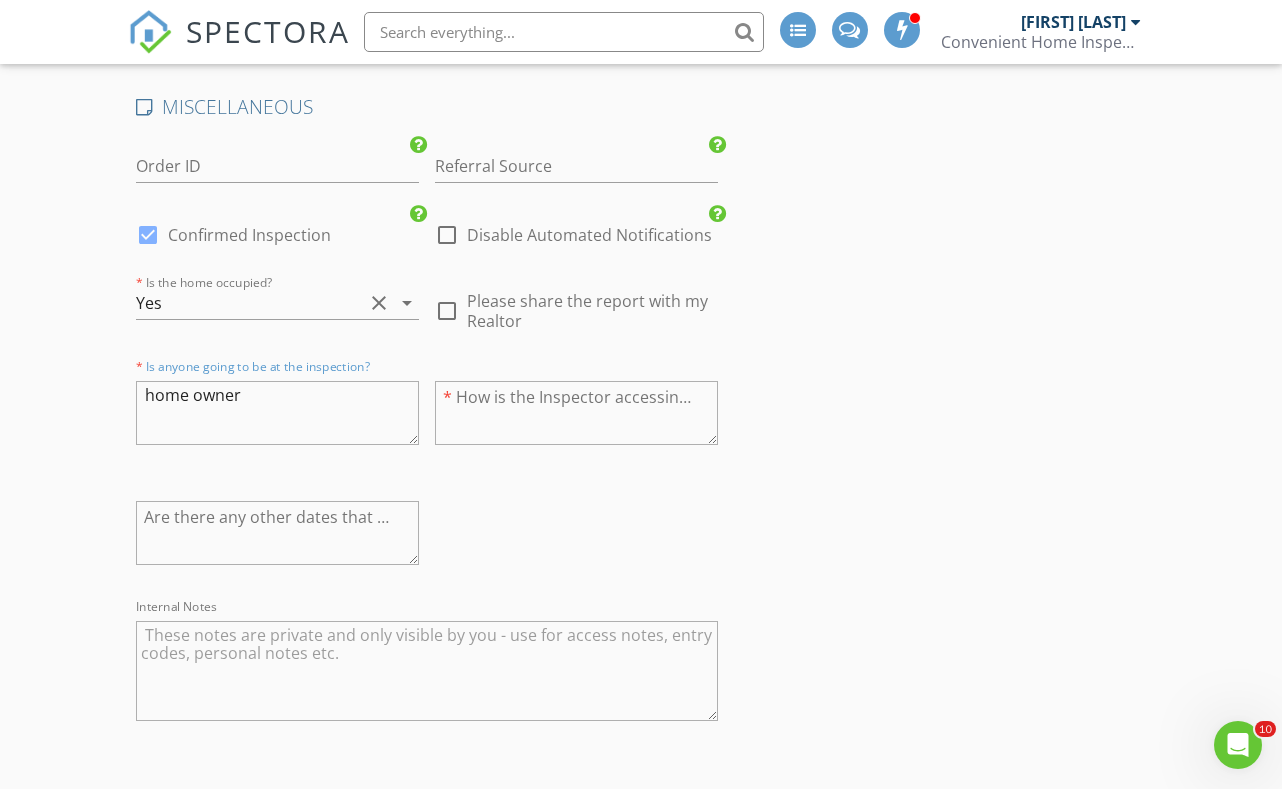 type on "home owner" 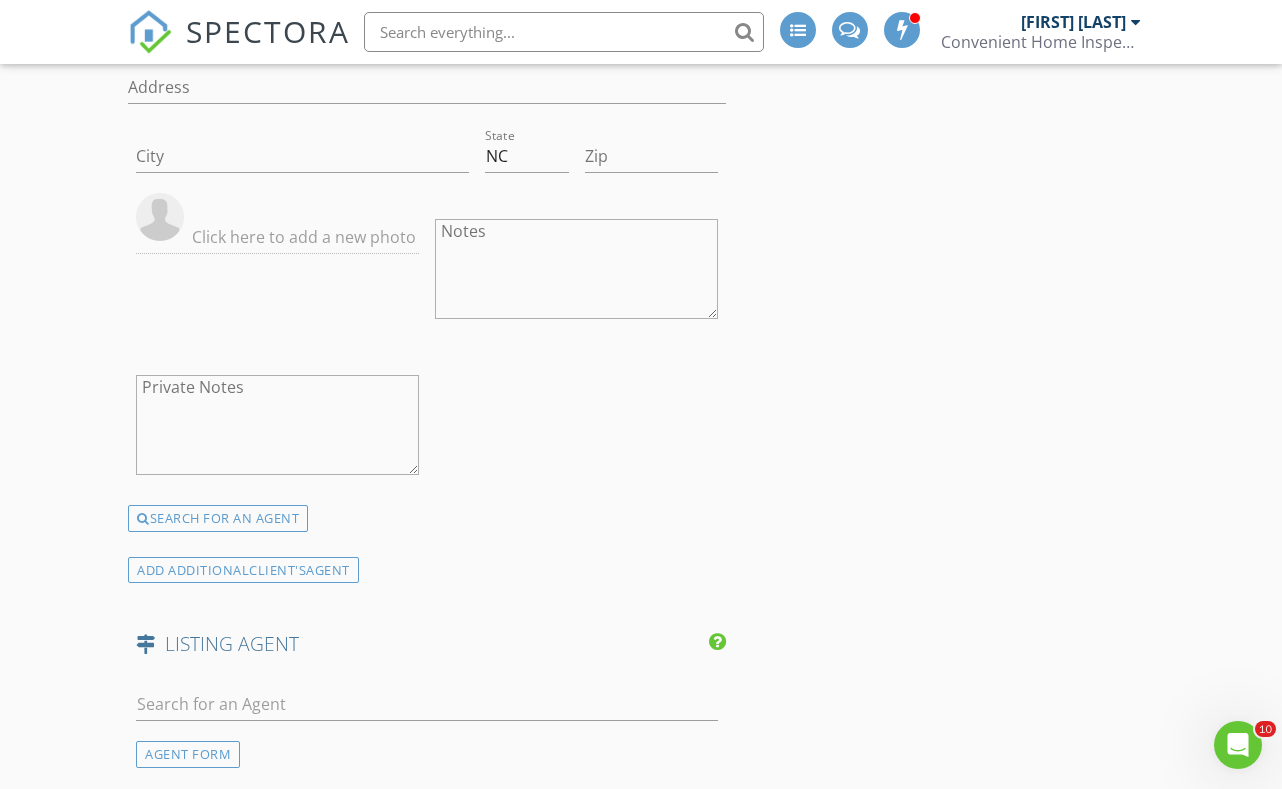 scroll, scrollTop: 2996, scrollLeft: 0, axis: vertical 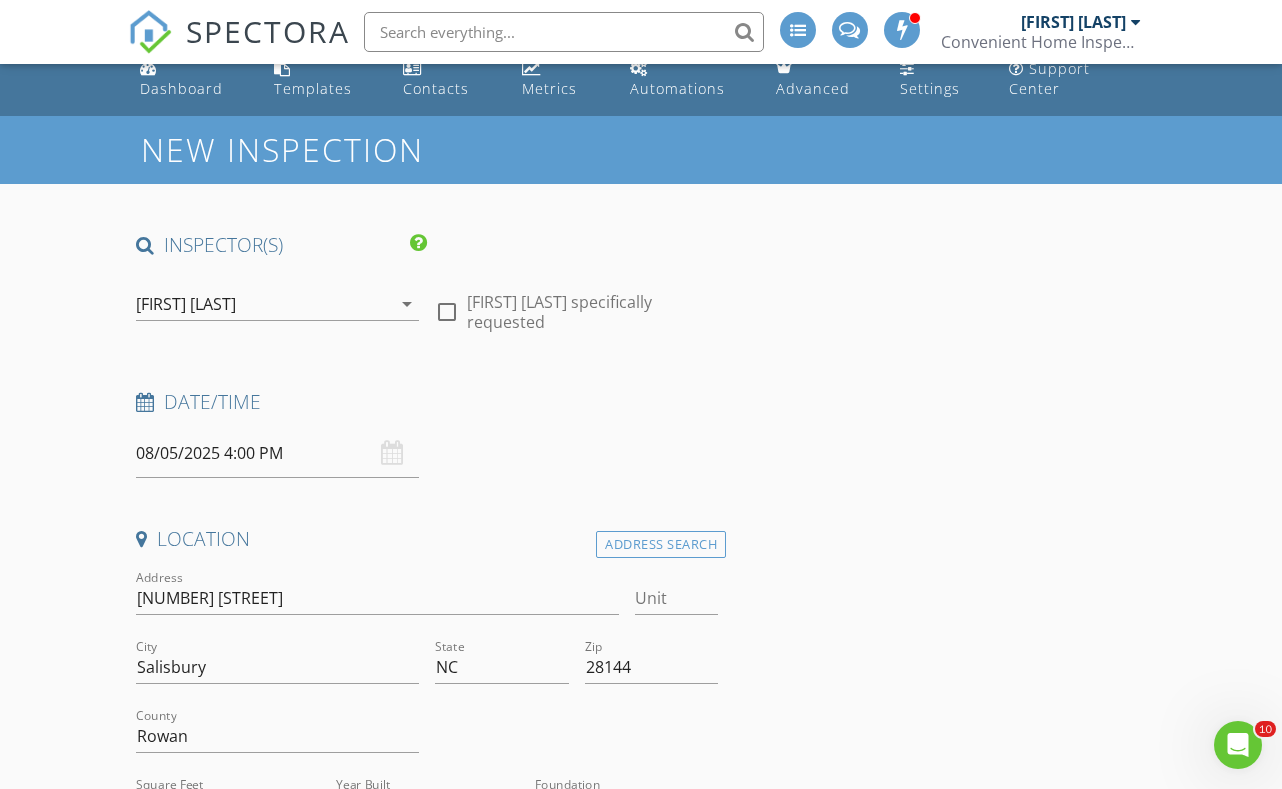 type on "Suprakey front door" 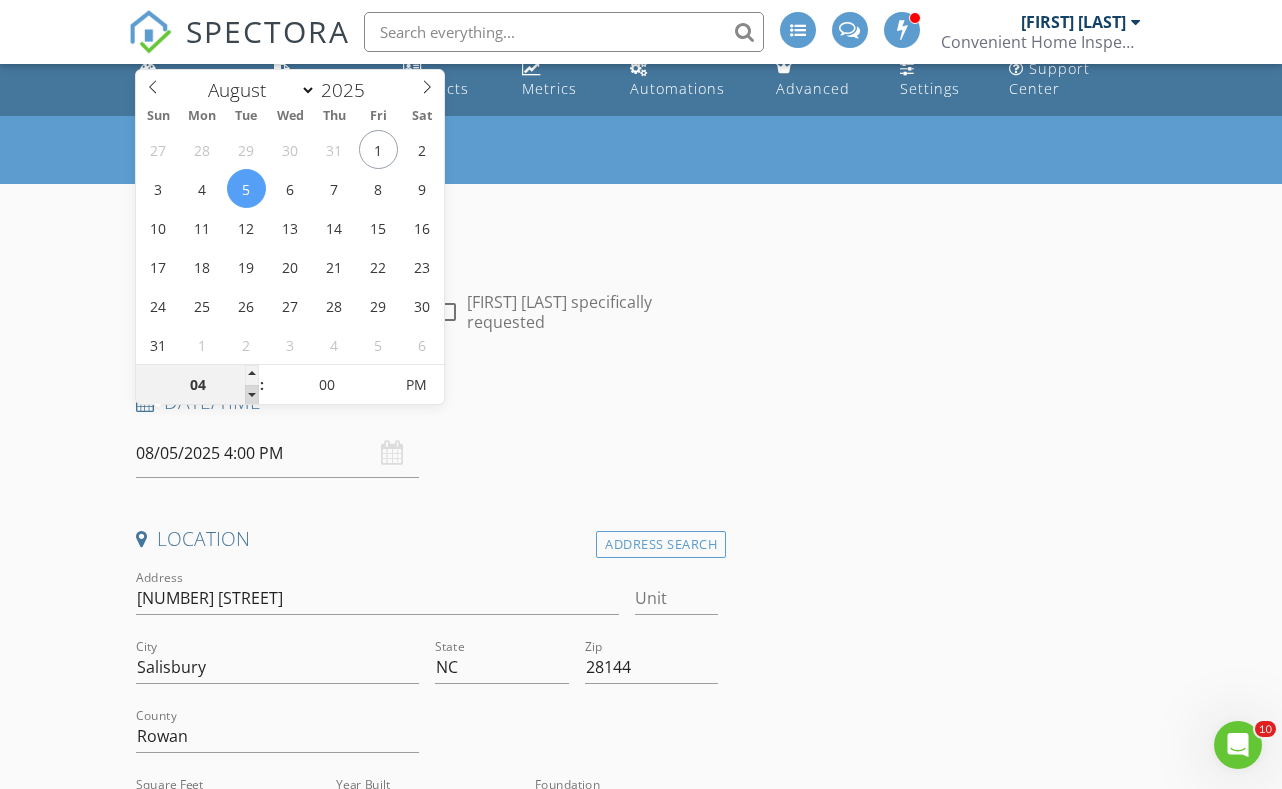 type on "03" 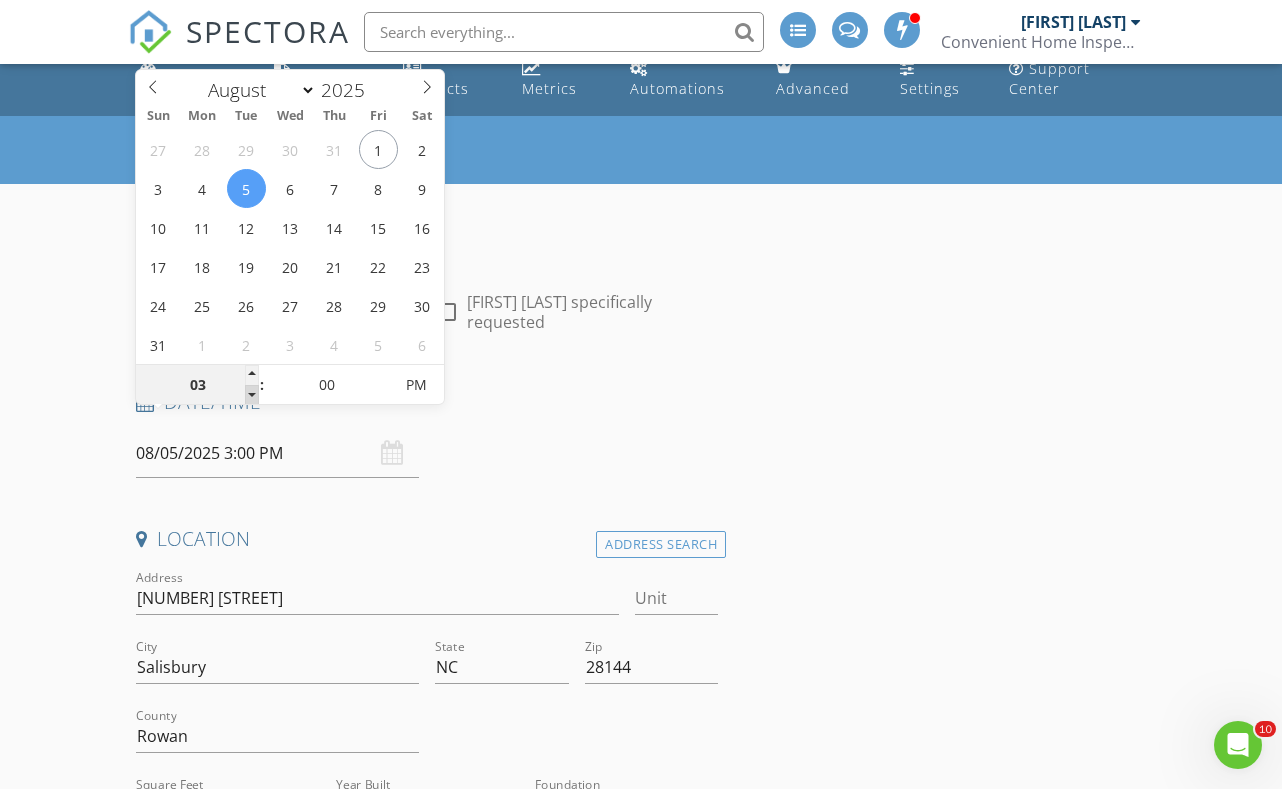 click at bounding box center [252, 395] 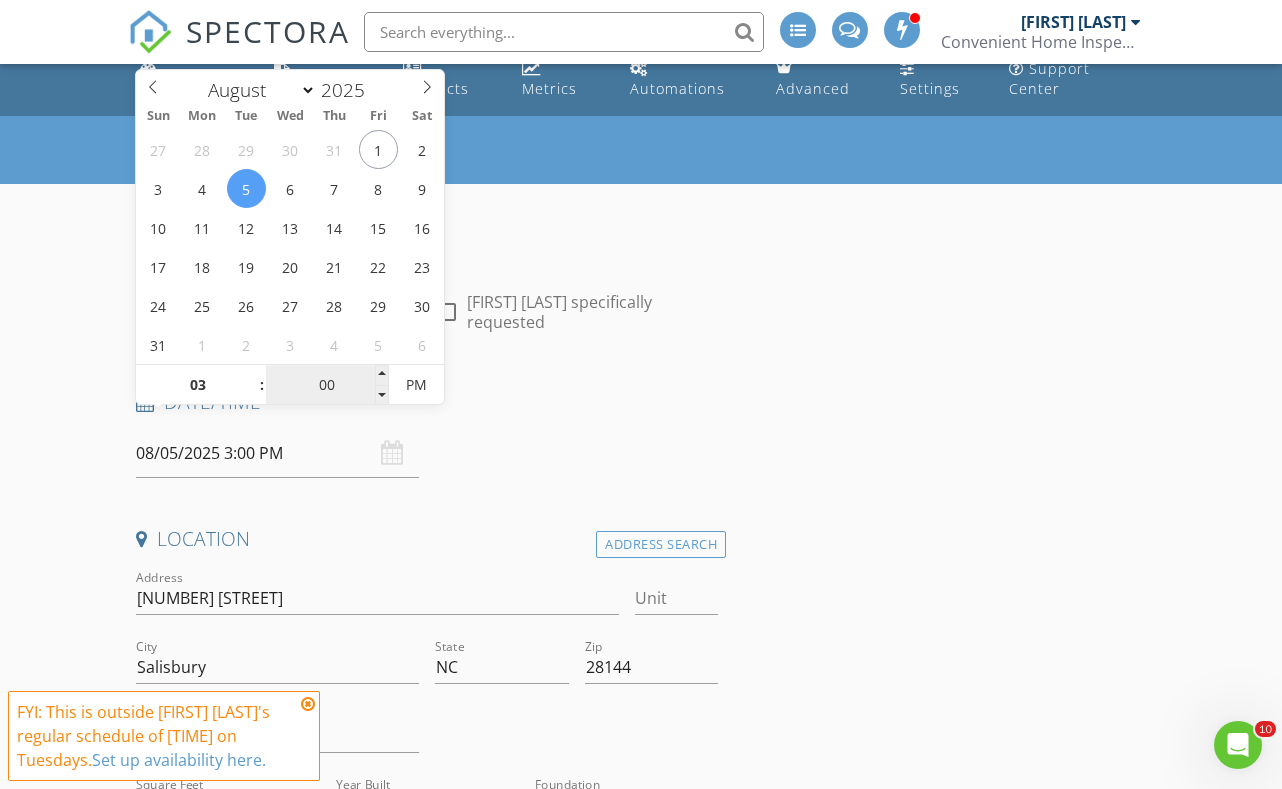 click on "00" at bounding box center (327, 386) 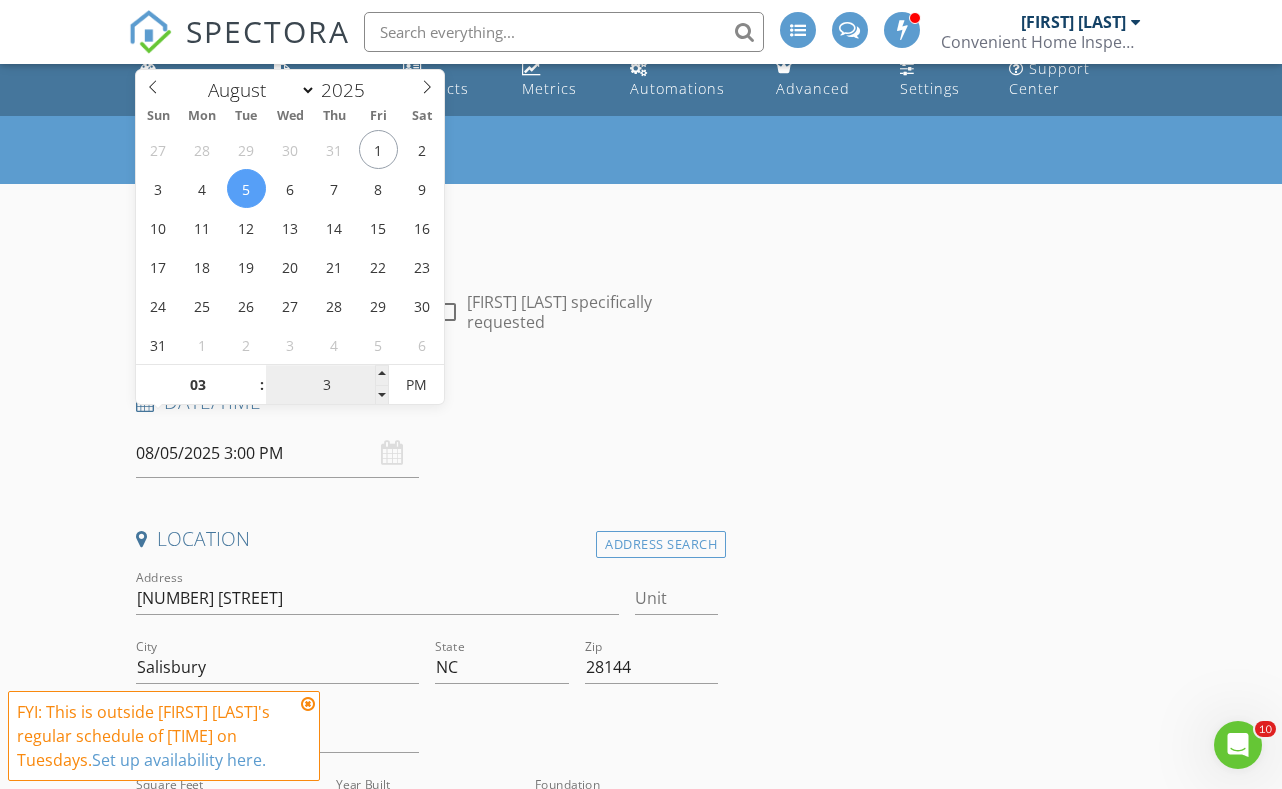 type on "30" 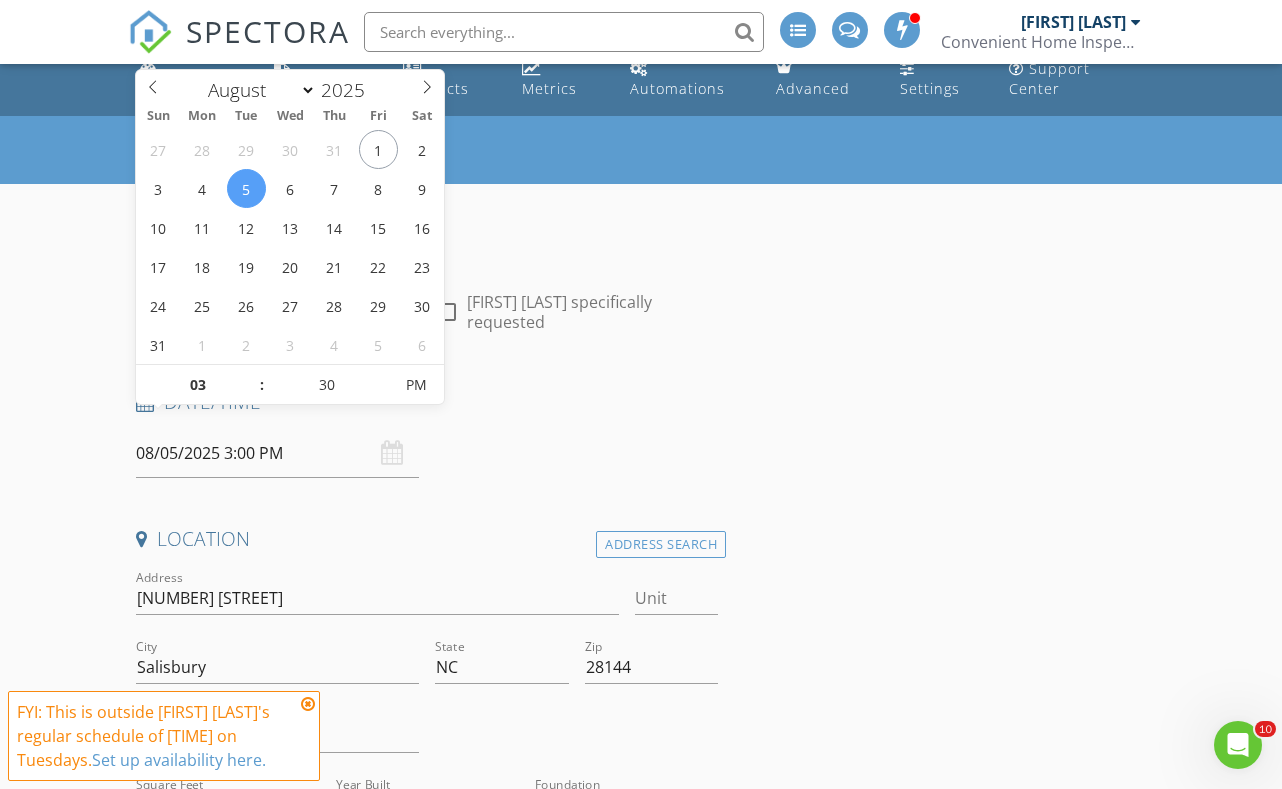 click on "Date/Time" at bounding box center (427, 409) 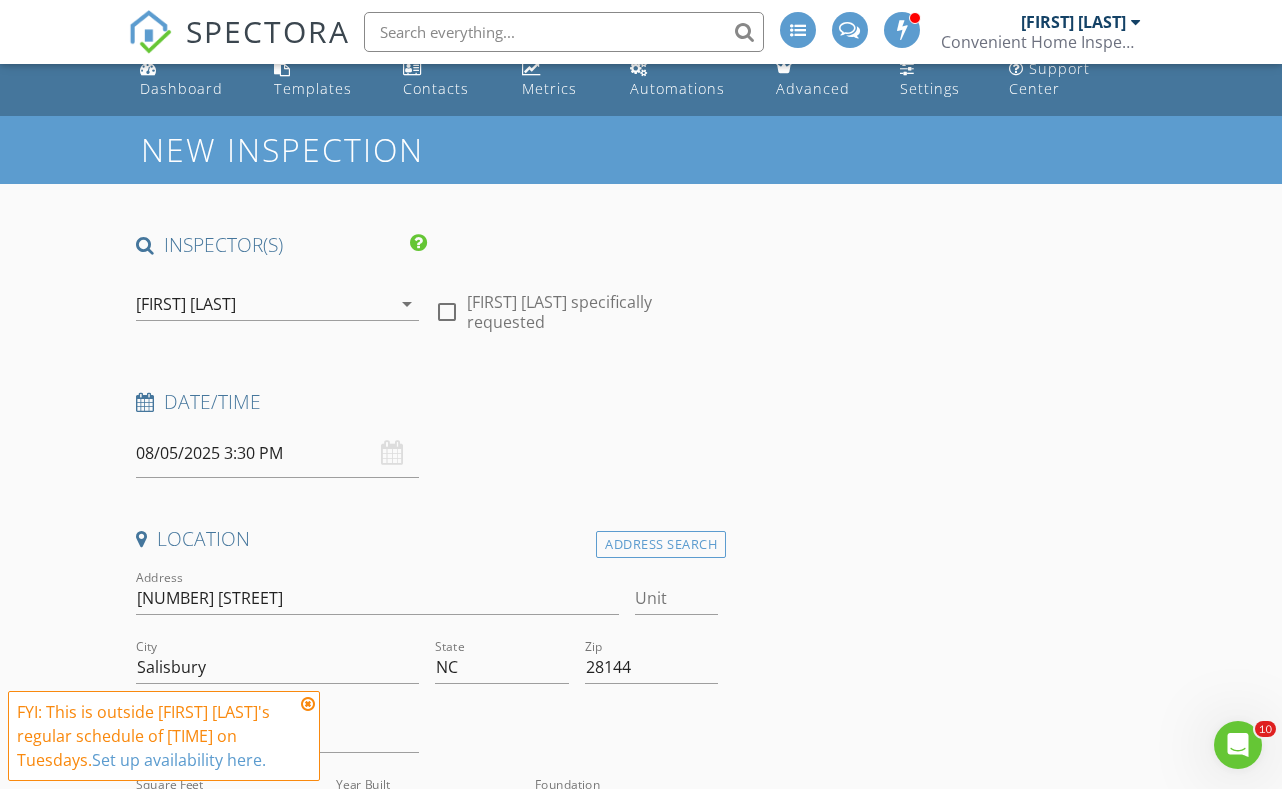 click at bounding box center (308, 704) 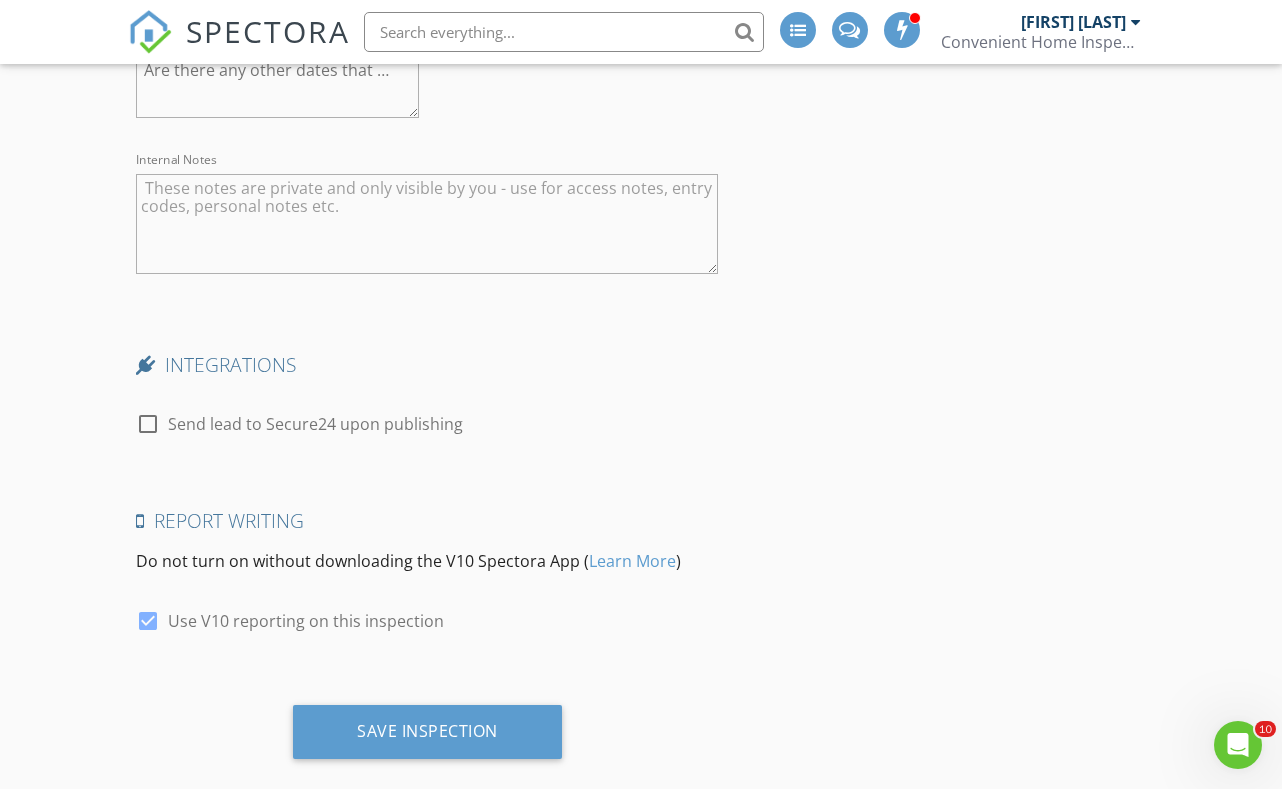 scroll, scrollTop: 4308, scrollLeft: 0, axis: vertical 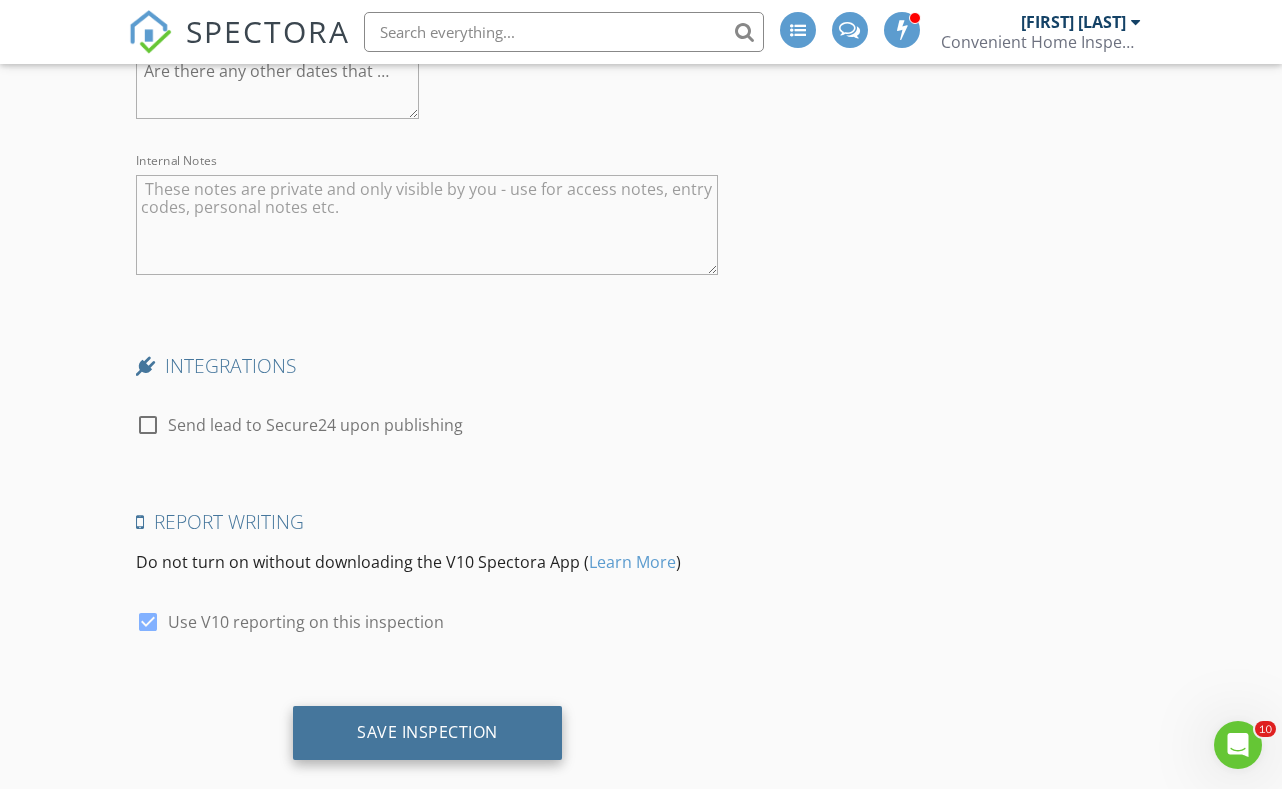 click on "Save Inspection" at bounding box center [427, 732] 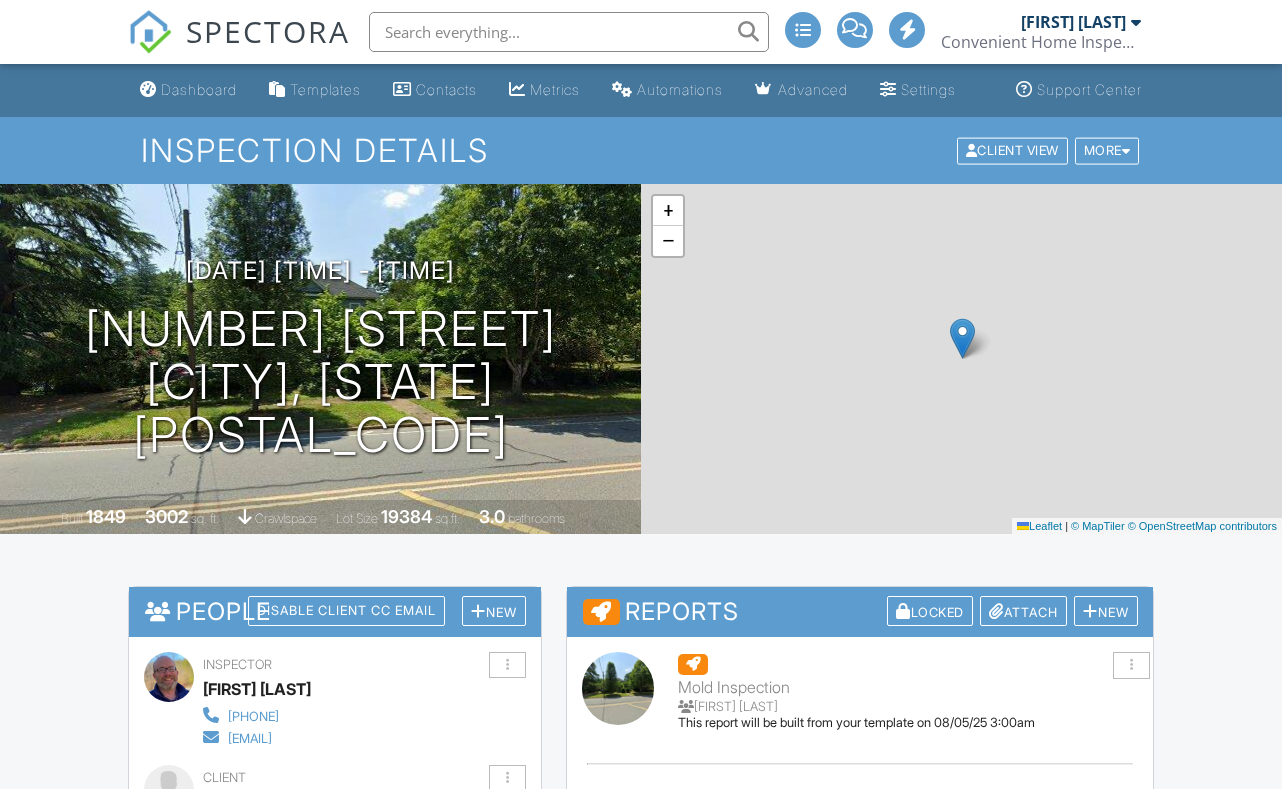 scroll, scrollTop: 0, scrollLeft: 0, axis: both 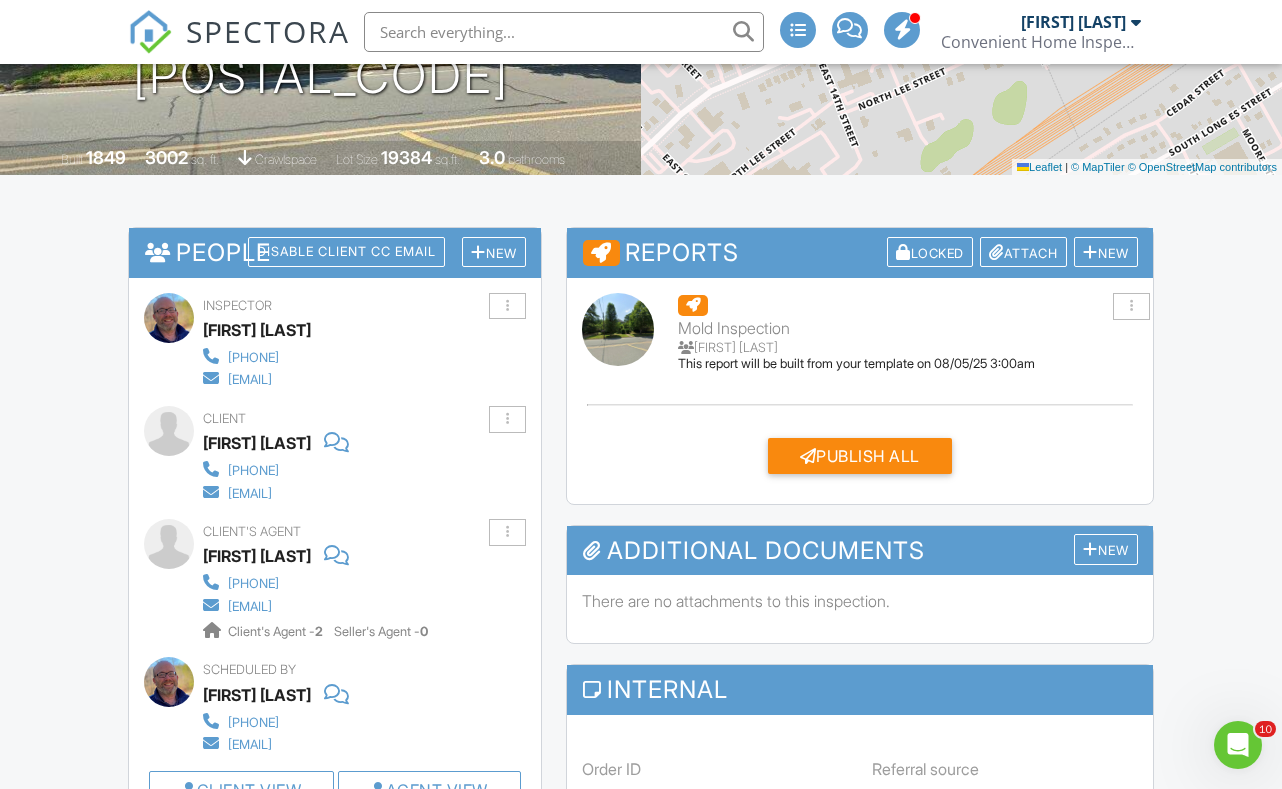 drag, startPoint x: 439, startPoint y: 462, endPoint x: 320, endPoint y: 469, distance: 119.2057 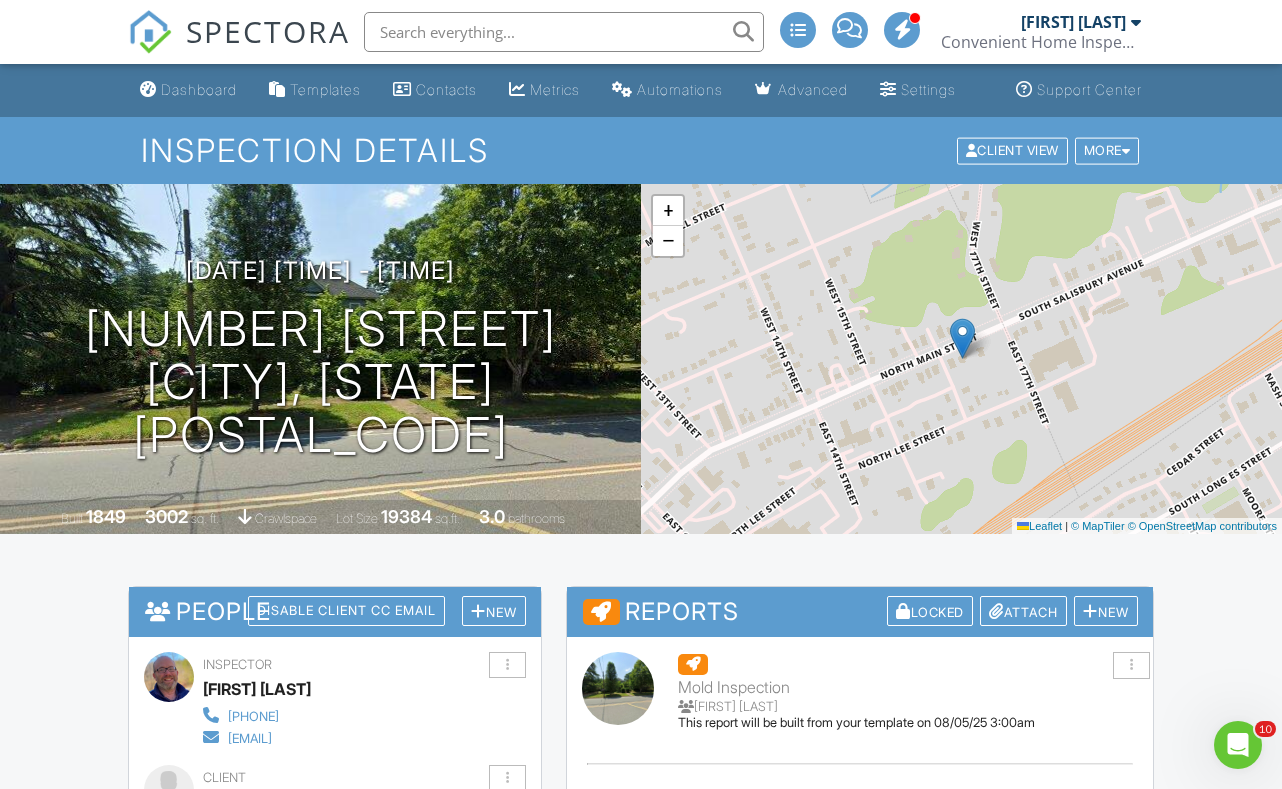 scroll, scrollTop: 0, scrollLeft: 0, axis: both 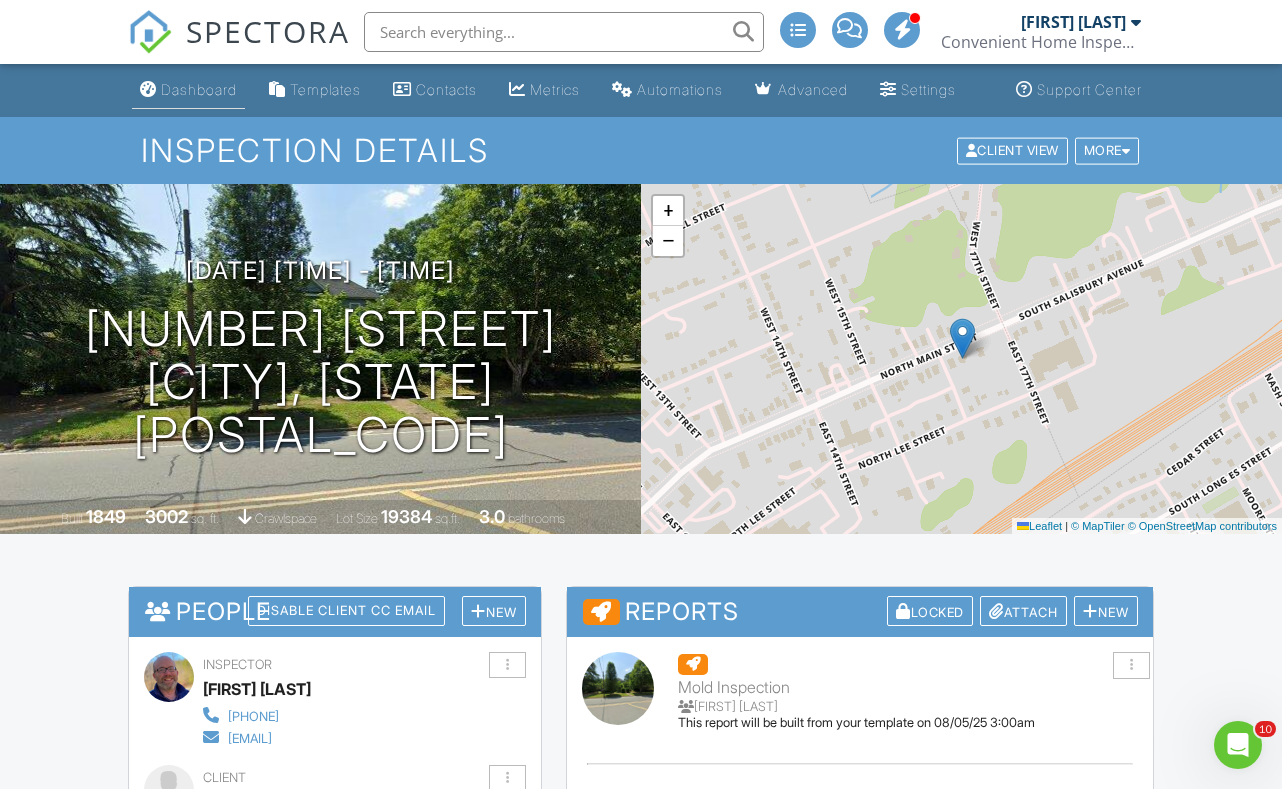 click on "Dashboard" at bounding box center (199, 89) 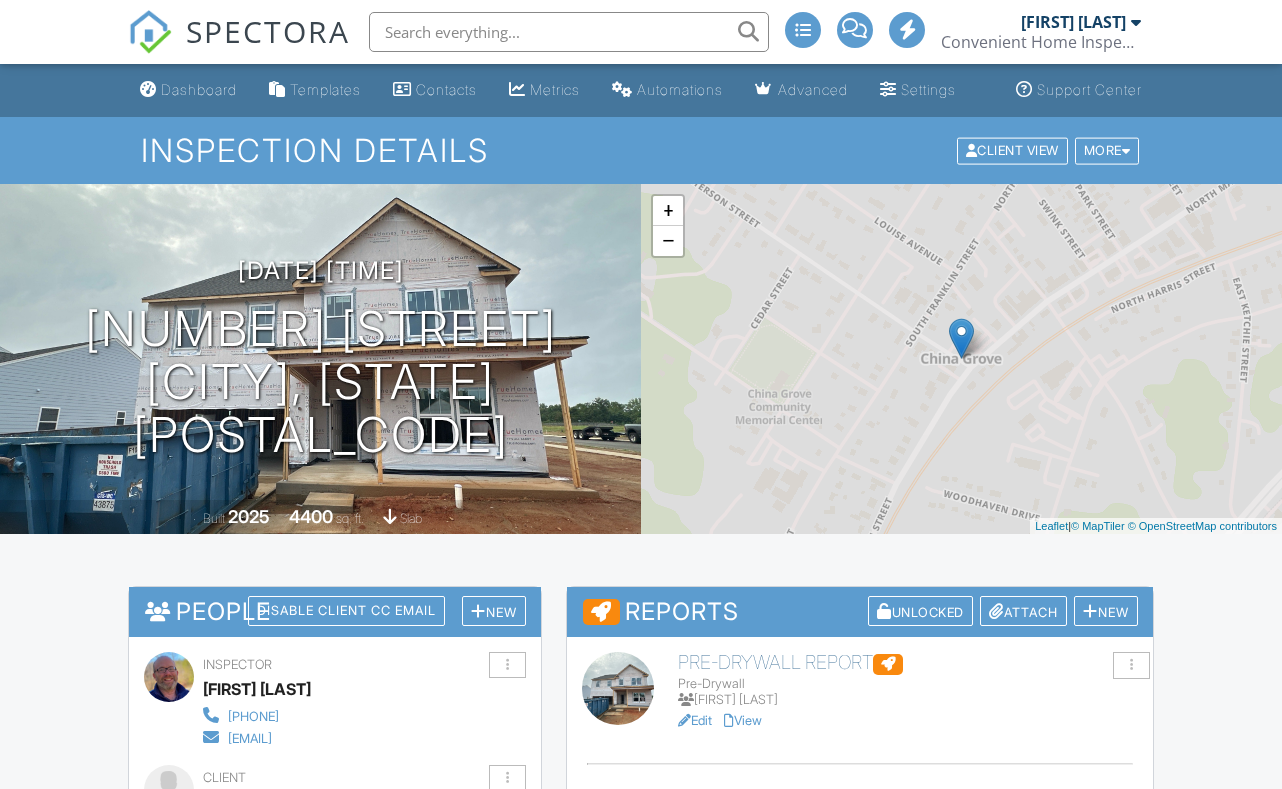 scroll, scrollTop: 0, scrollLeft: 0, axis: both 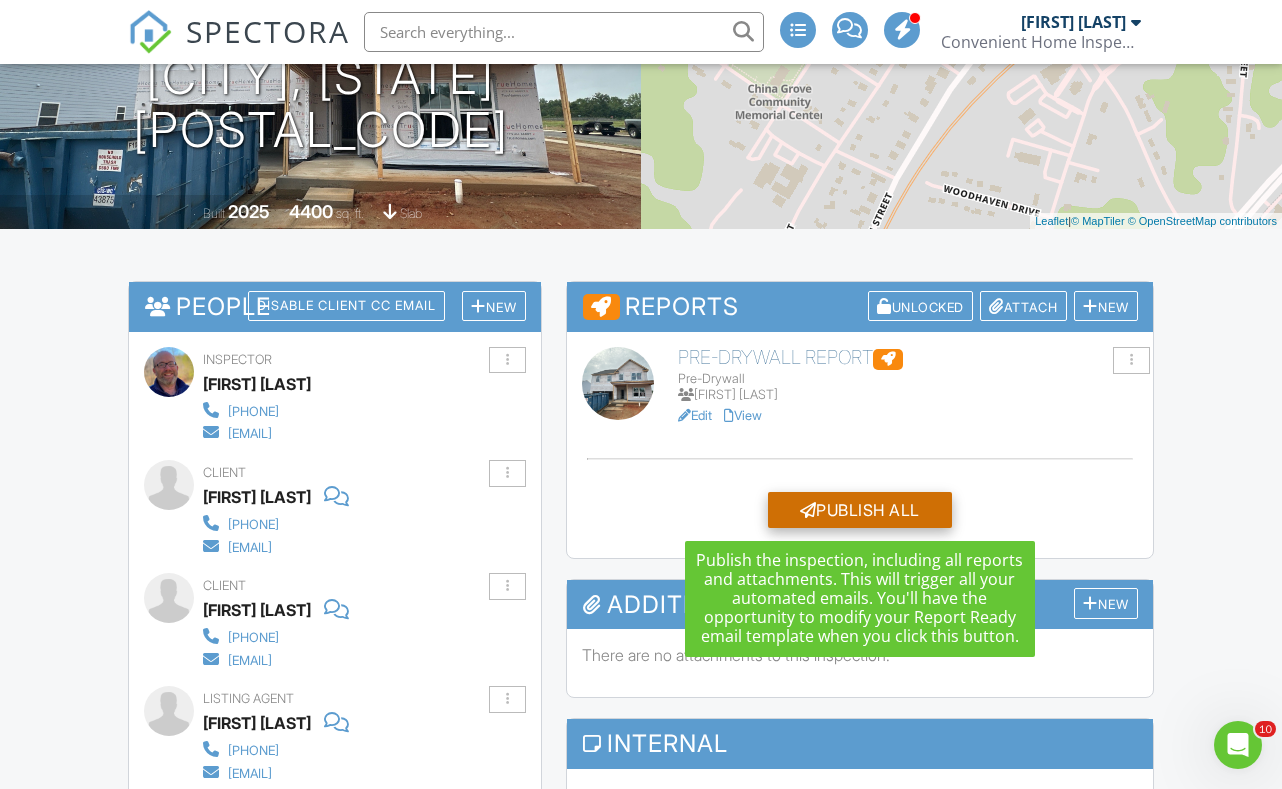 click on "Publish All" at bounding box center (860, 510) 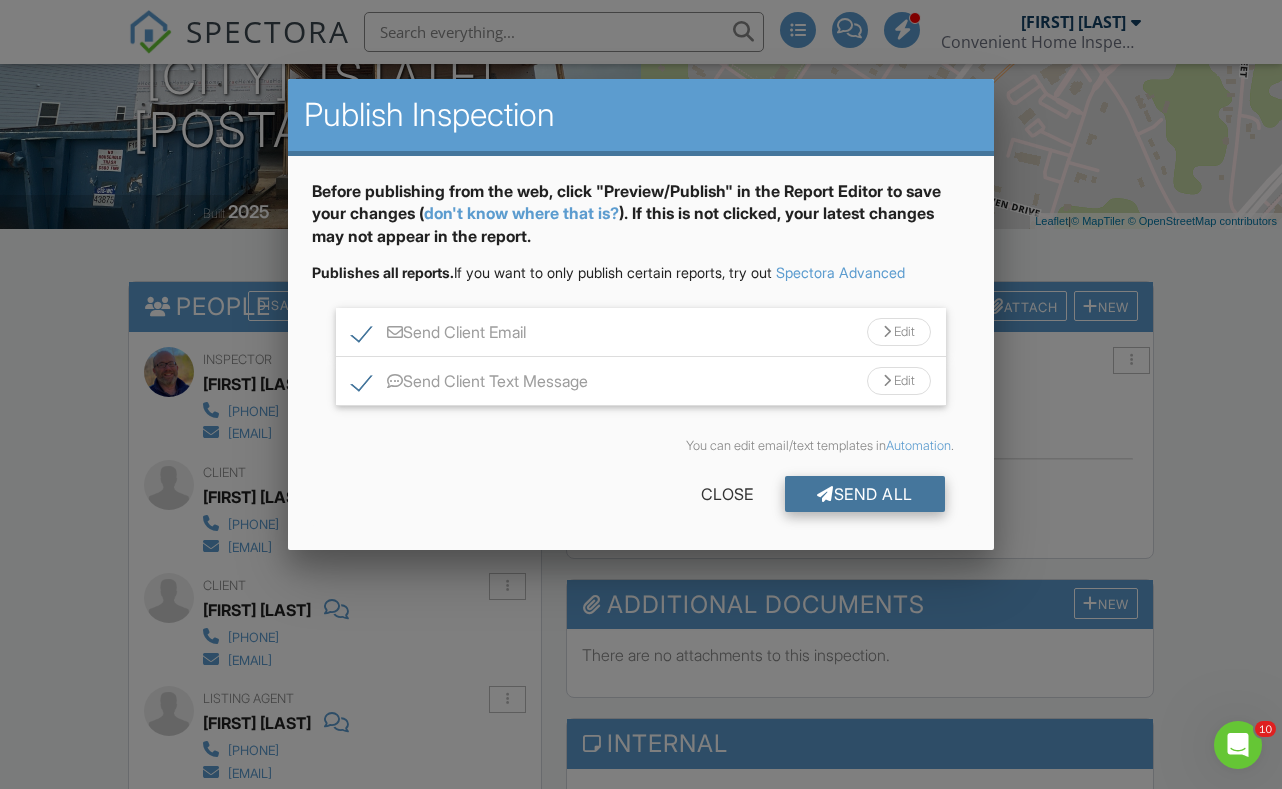 click on "Send All" at bounding box center (865, 494) 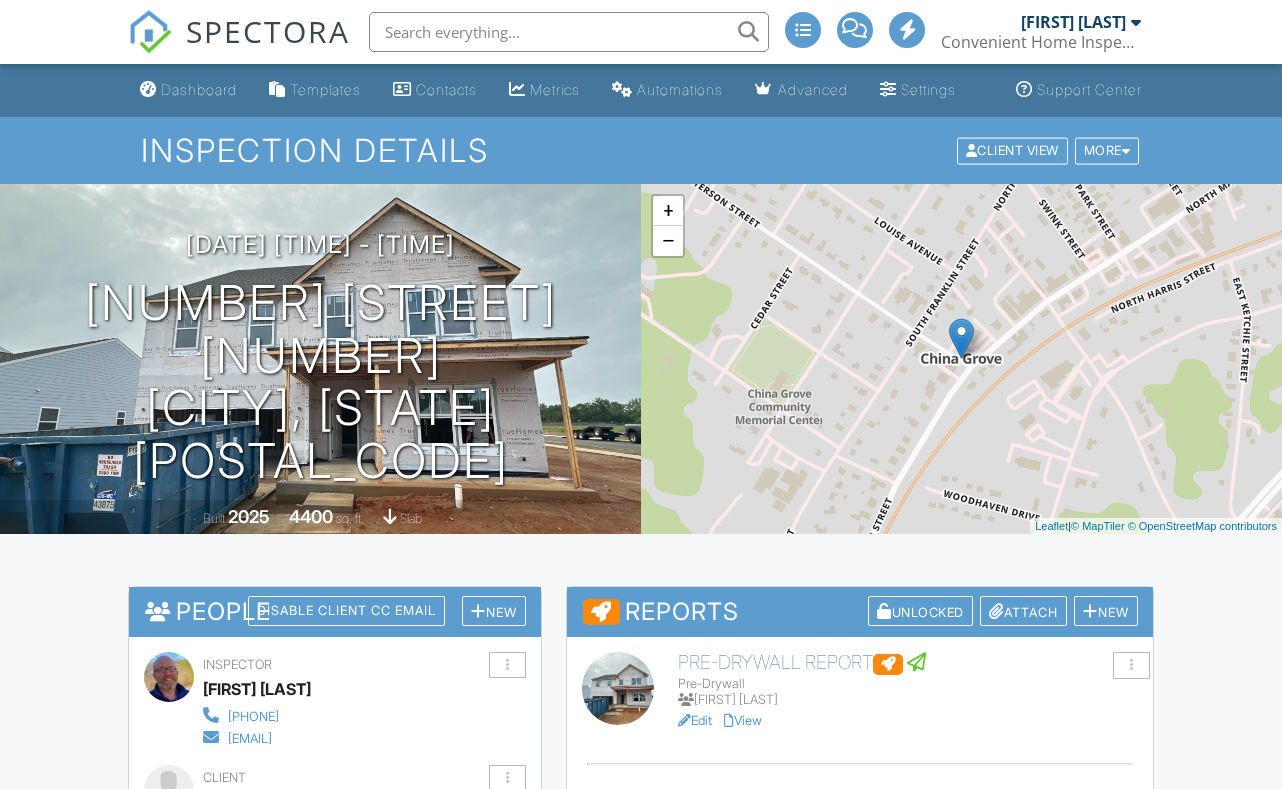 scroll, scrollTop: 305, scrollLeft: 0, axis: vertical 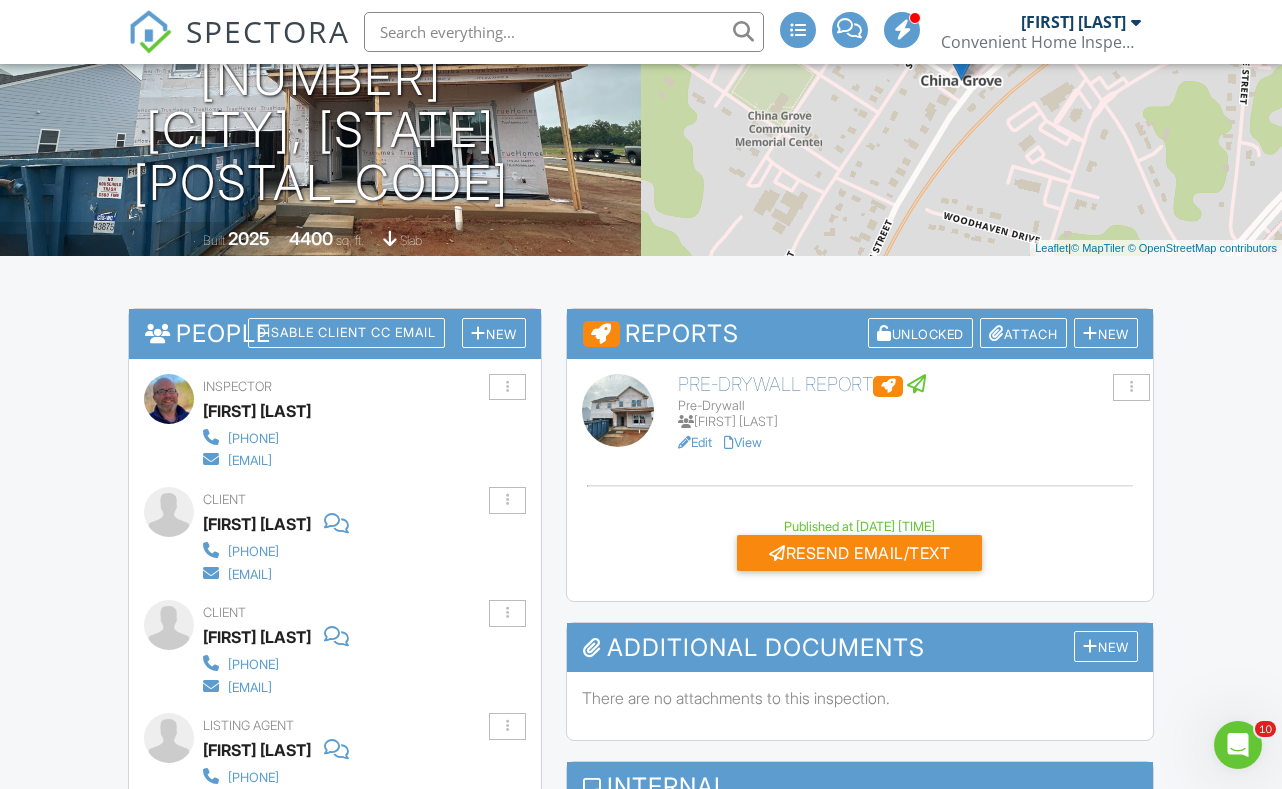 click on "View" at bounding box center (743, 442) 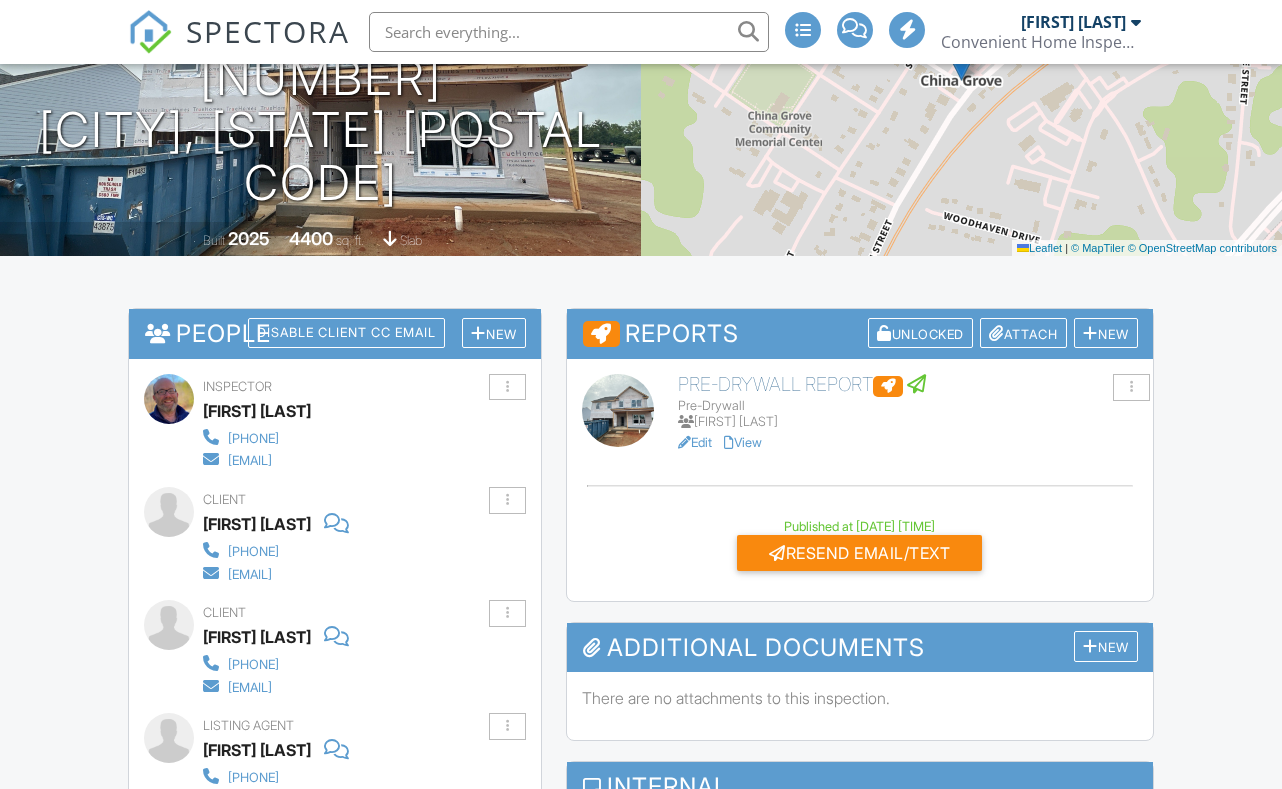 scroll, scrollTop: 278, scrollLeft: 0, axis: vertical 